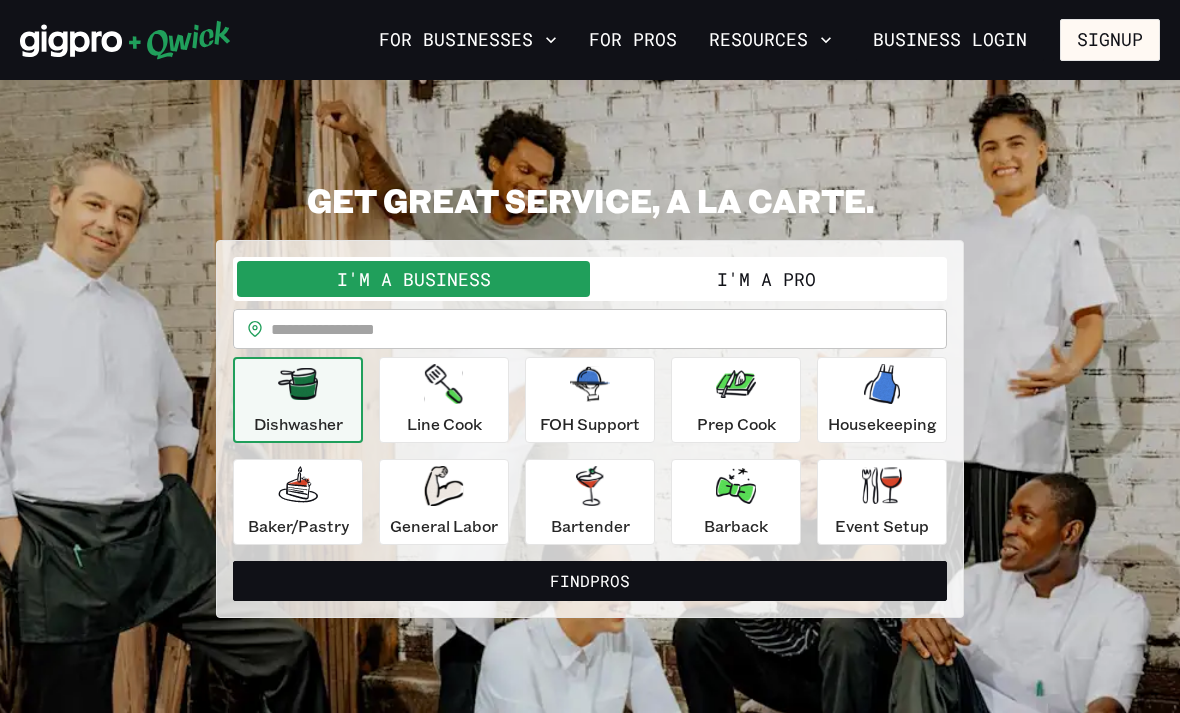 scroll, scrollTop: 0, scrollLeft: 0, axis: both 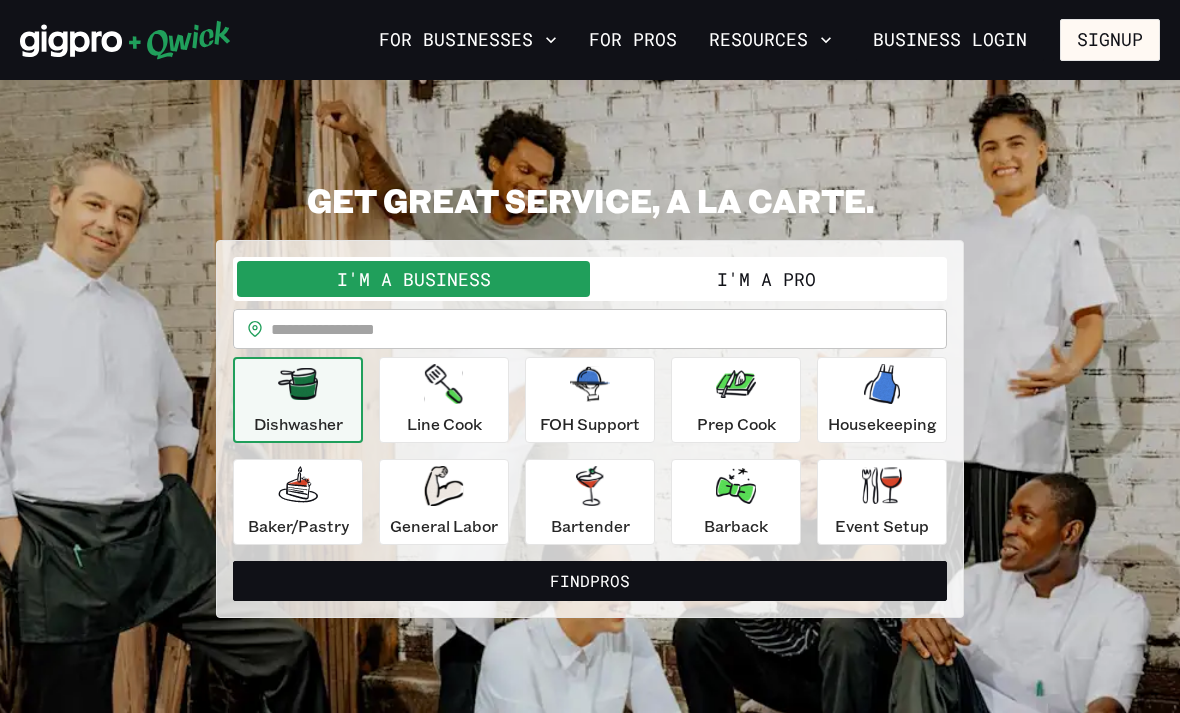 click on "I'm a Pro" at bounding box center (766, 279) 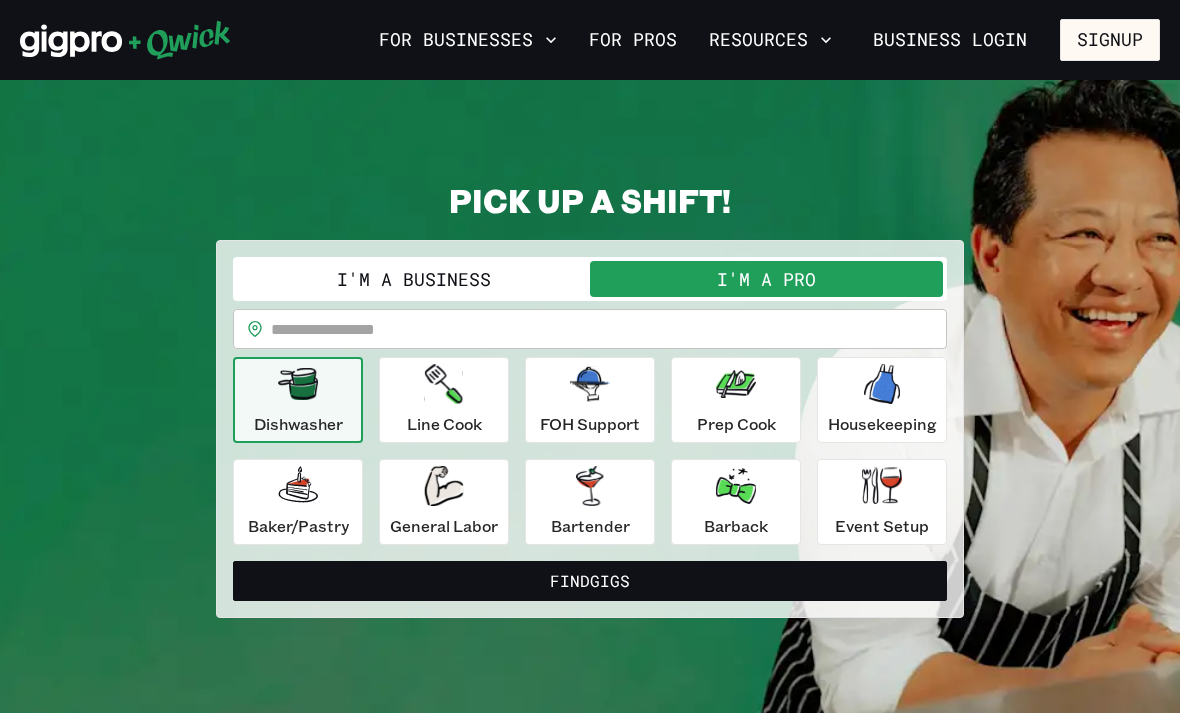 click at bounding box center [609, 329] 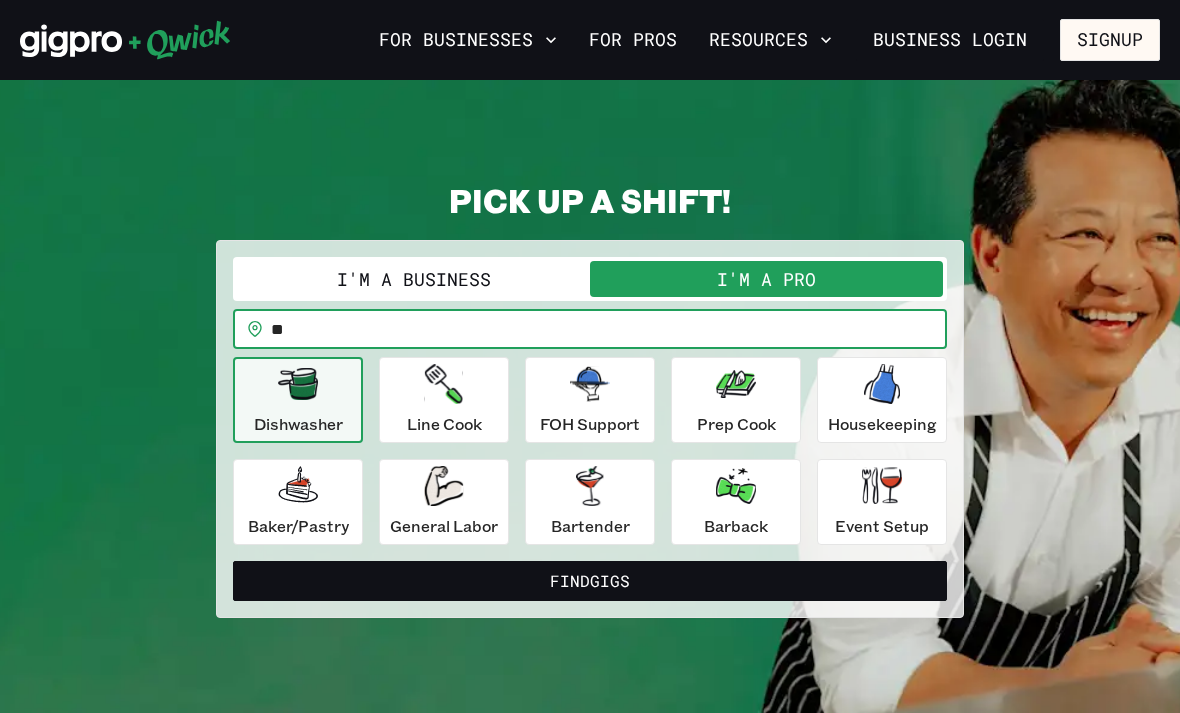 type on "*" 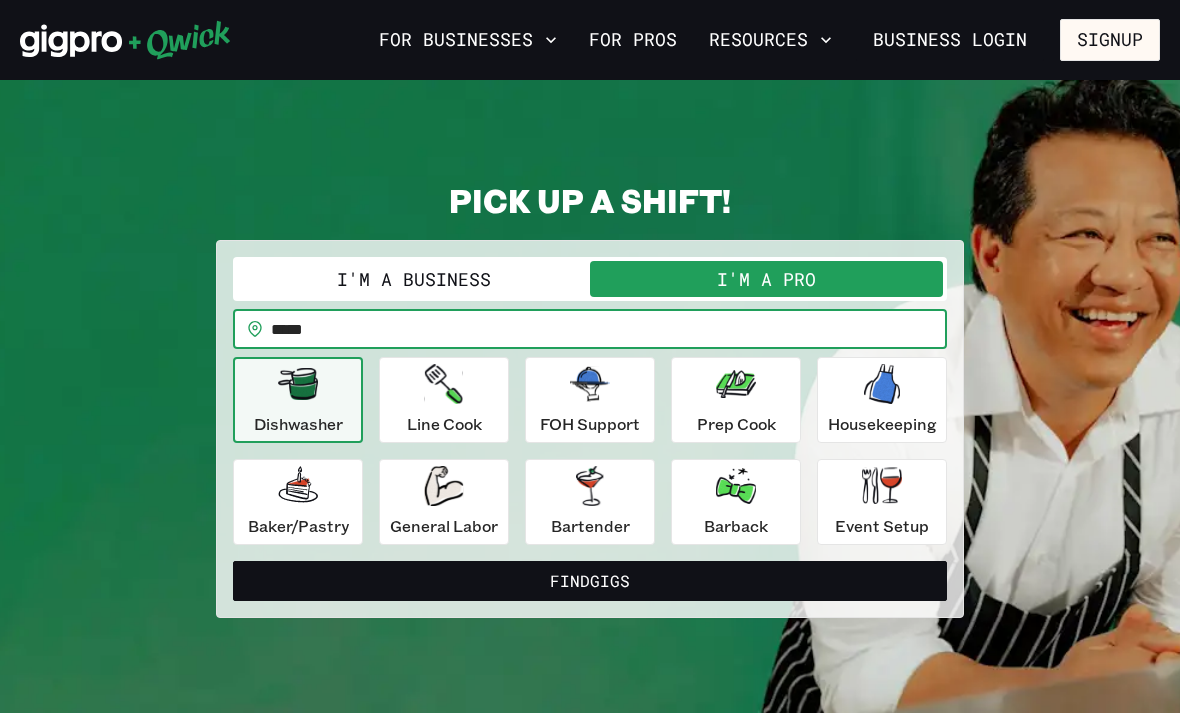type on "*****" 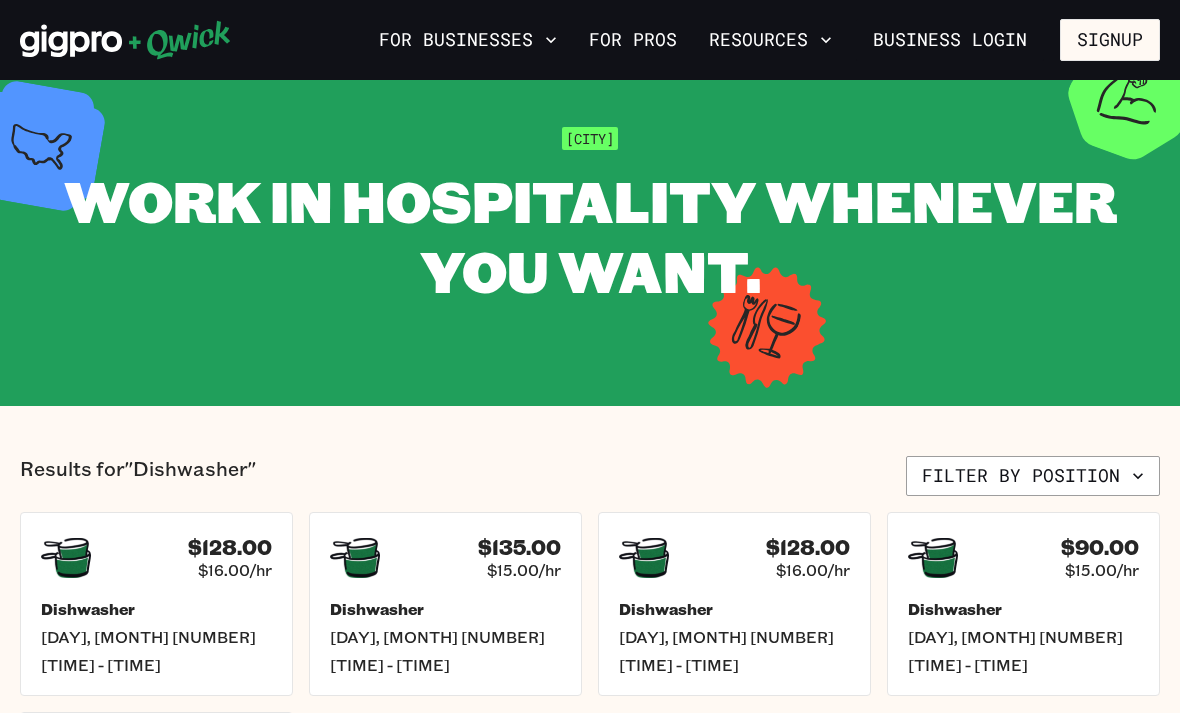 scroll, scrollTop: 0, scrollLeft: 0, axis: both 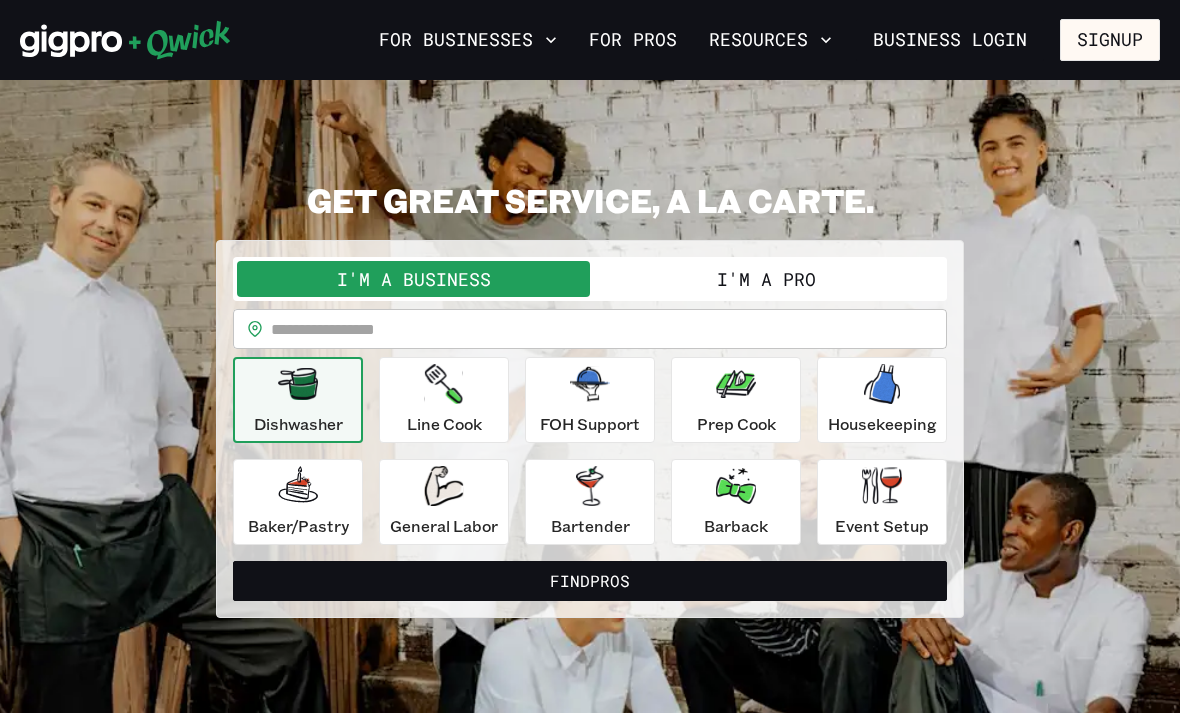 click on "I'm a Pro" at bounding box center (766, 279) 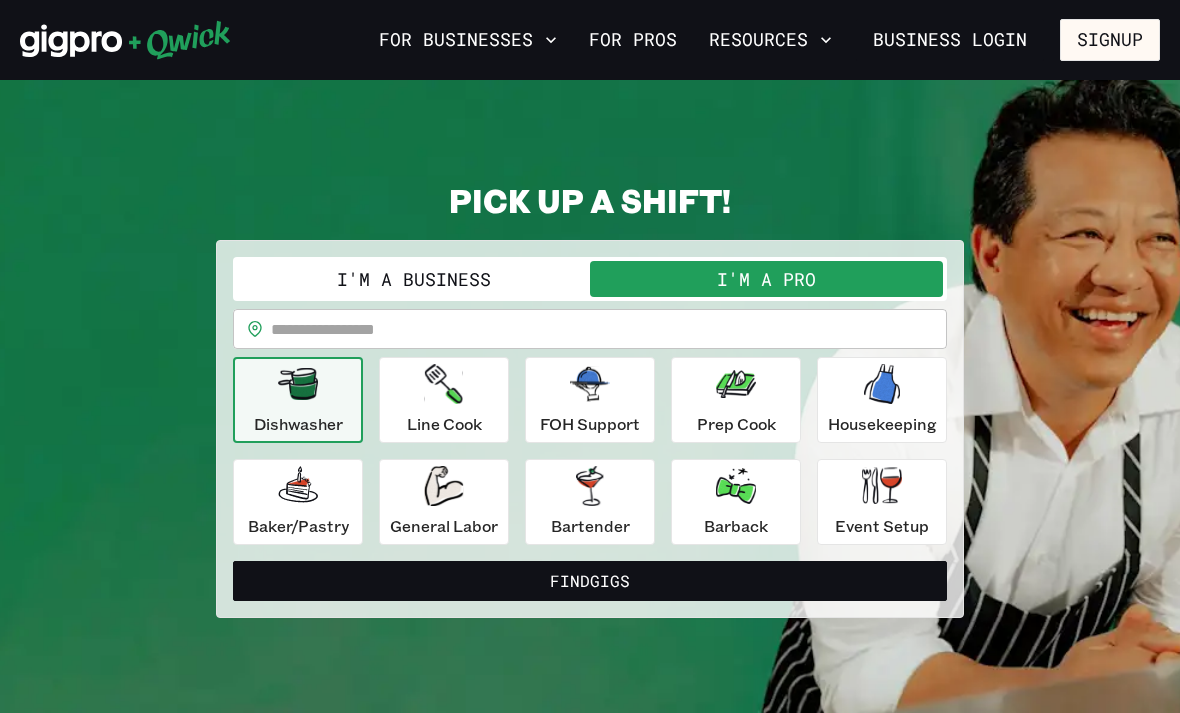click at bounding box center [609, 329] 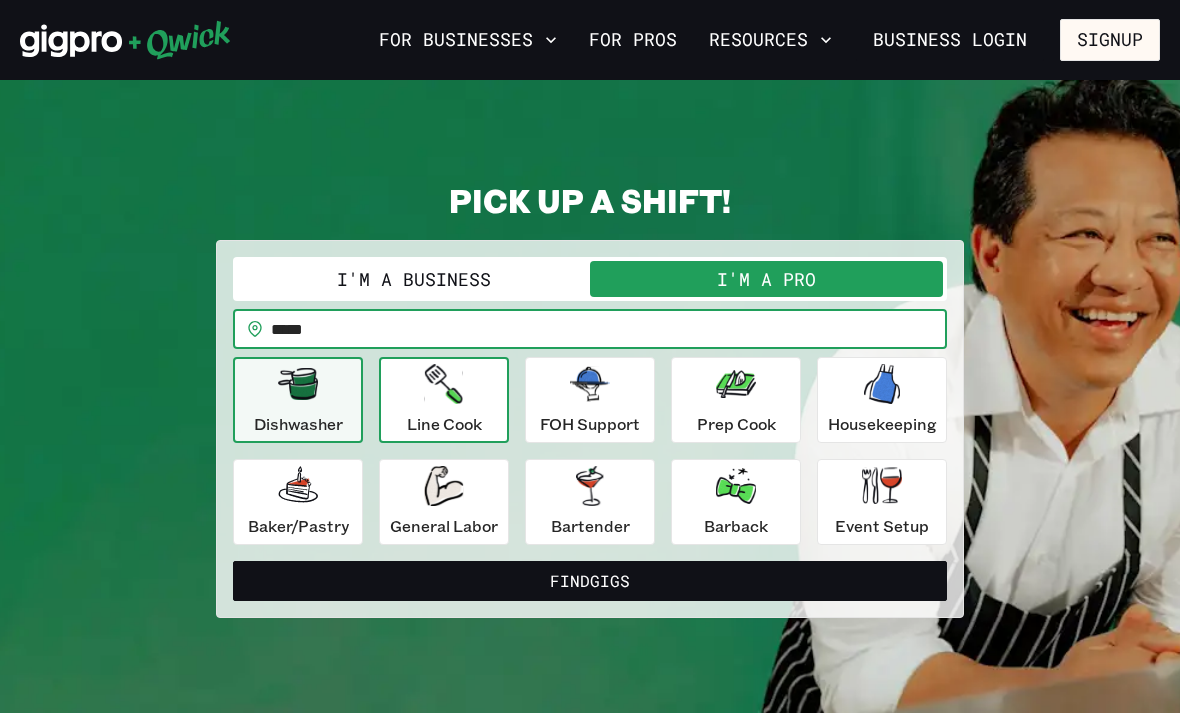 type on "*****" 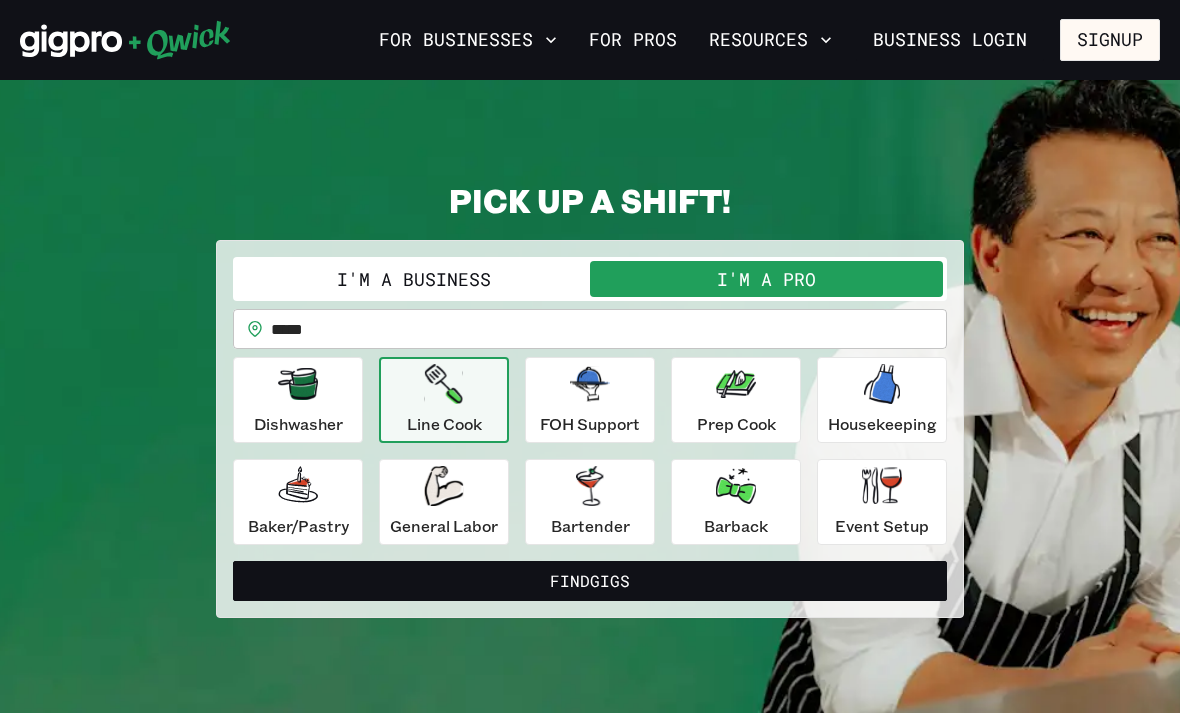 click on "FOH Support" at bounding box center [590, 400] 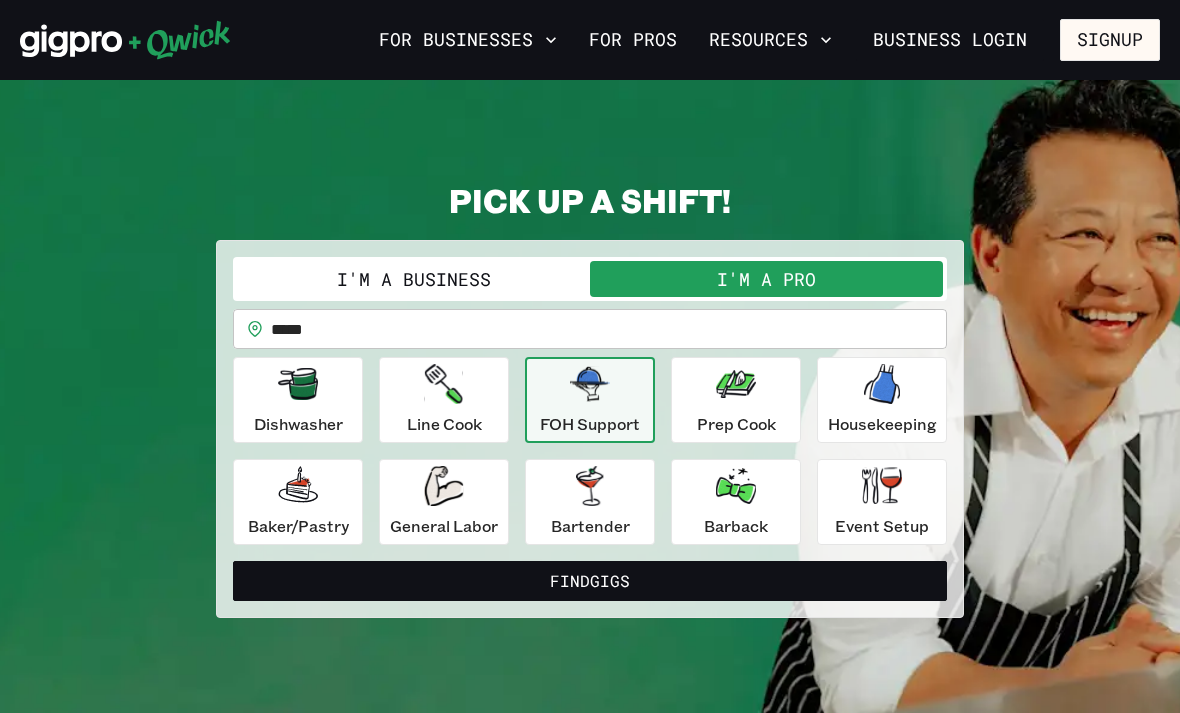 click on "FOH Support" at bounding box center [590, 424] 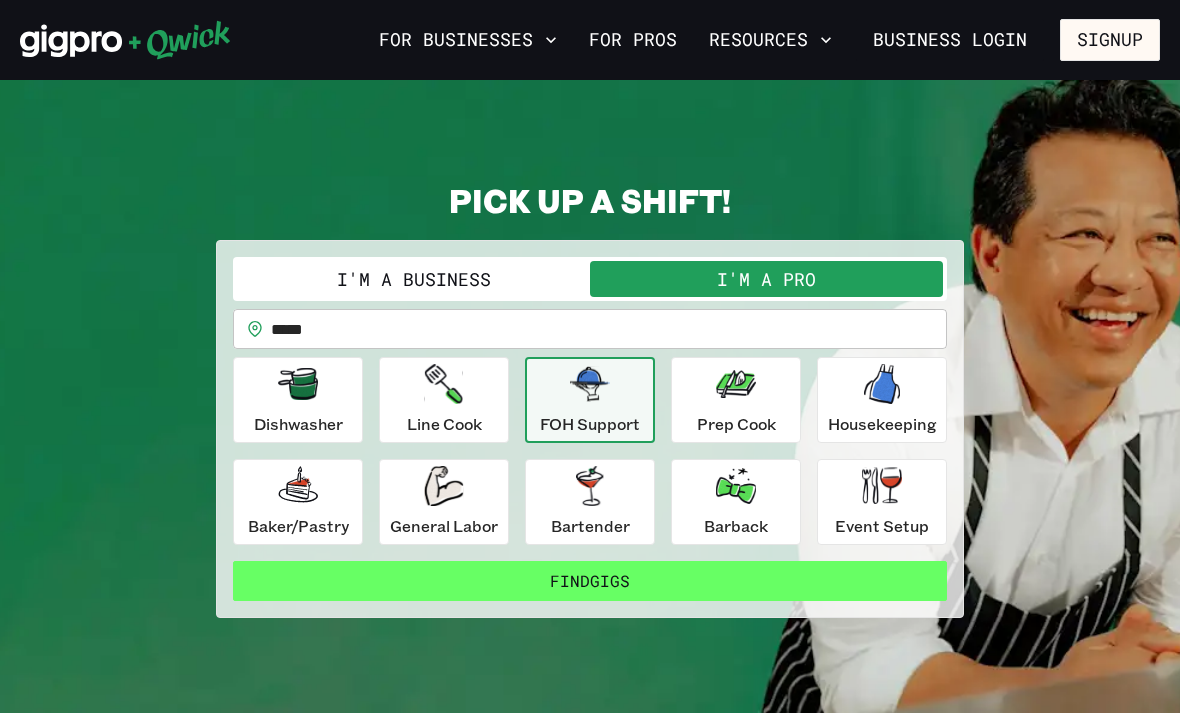 click on "Find  Gigs" at bounding box center (590, 581) 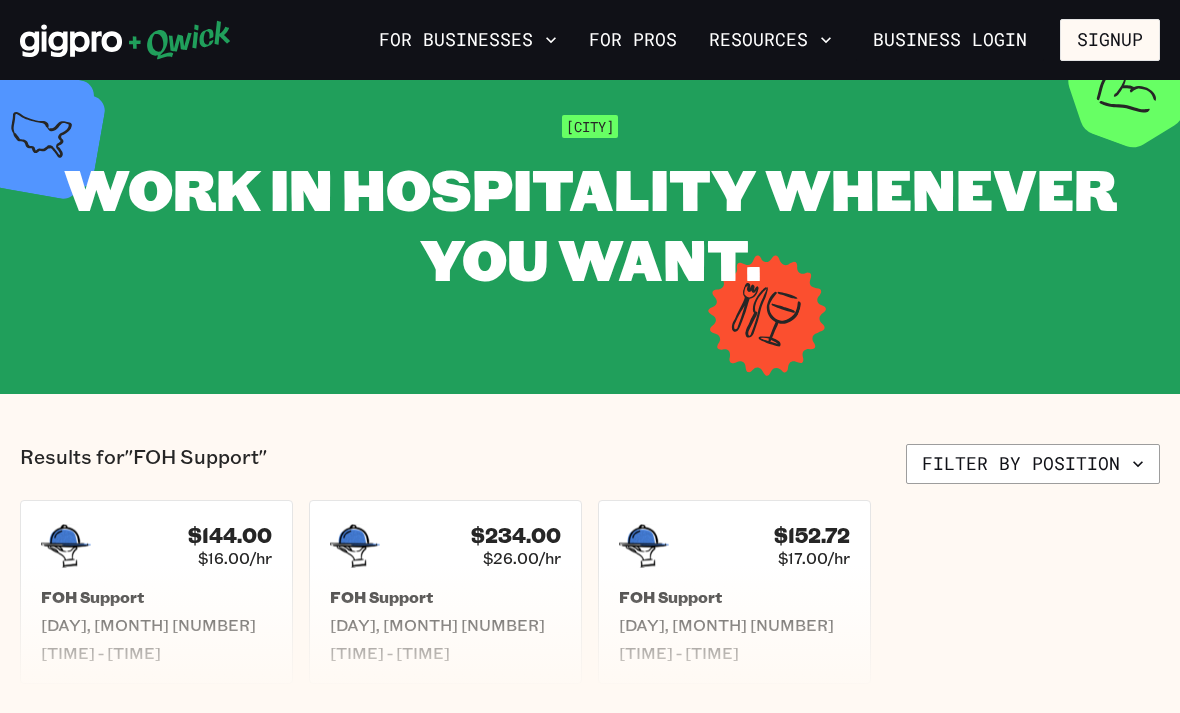 scroll, scrollTop: 0, scrollLeft: 0, axis: both 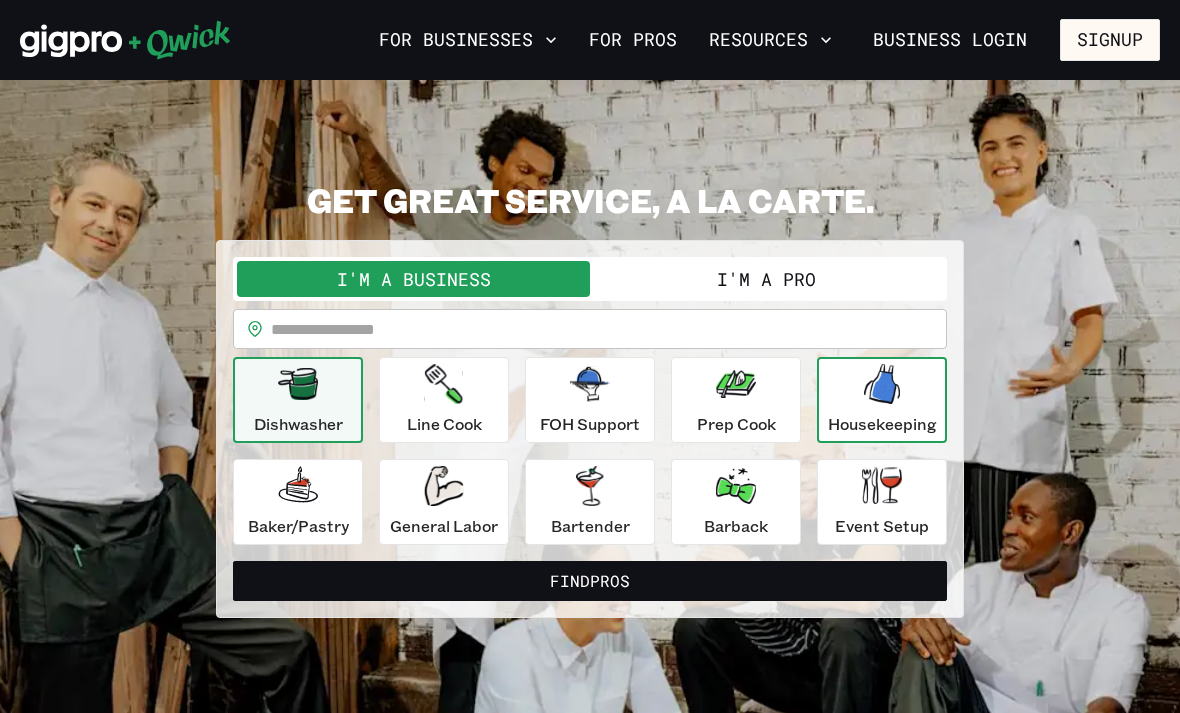 click on "Housekeeping" at bounding box center (882, 400) 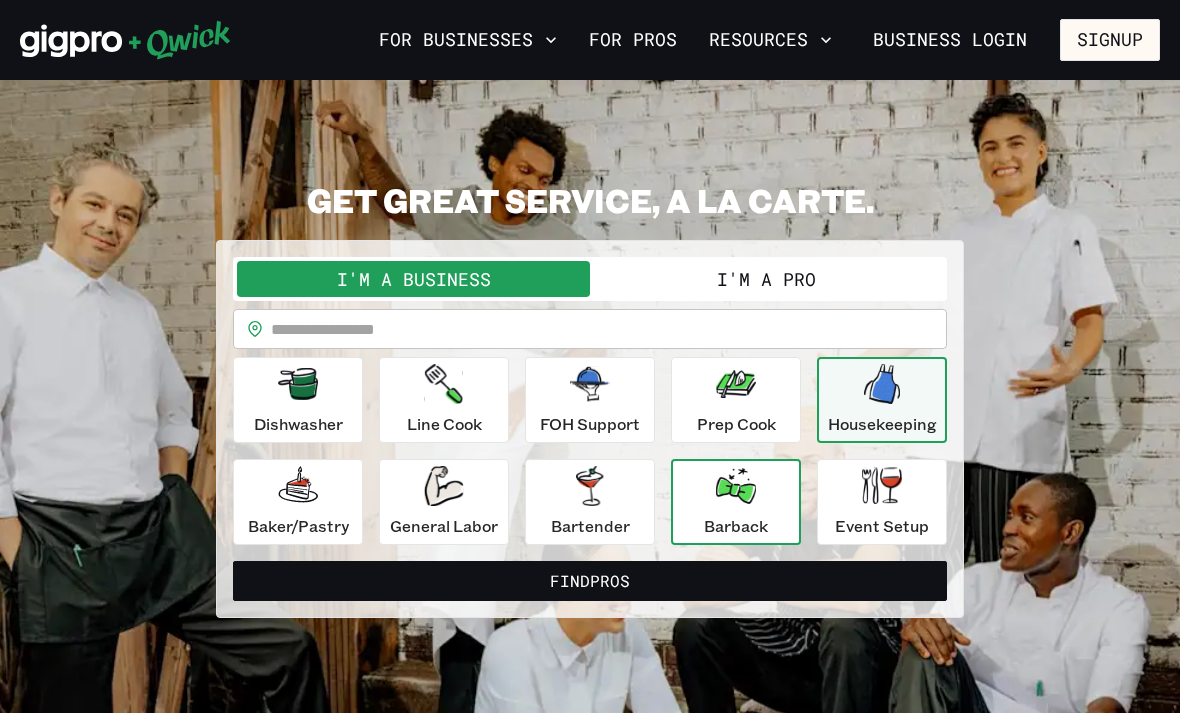 click on "Barback" at bounding box center (736, 526) 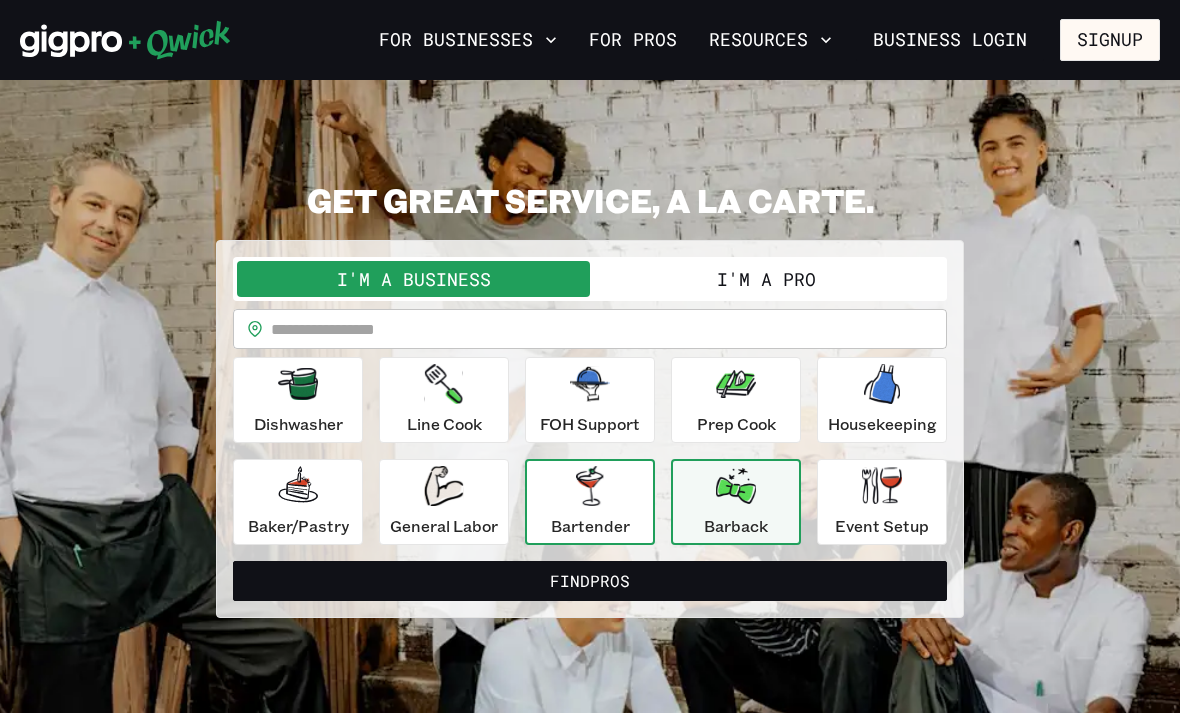 click on "Bartender" at bounding box center [590, 502] 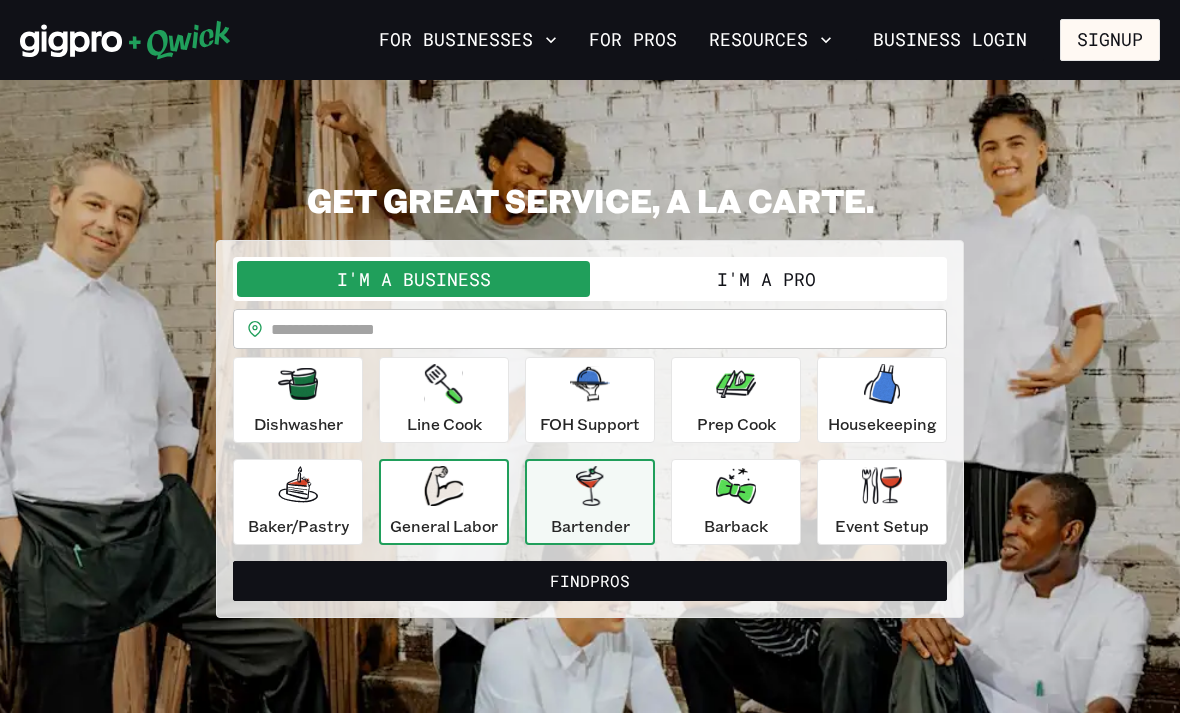 click on "General Labor" at bounding box center [444, 502] 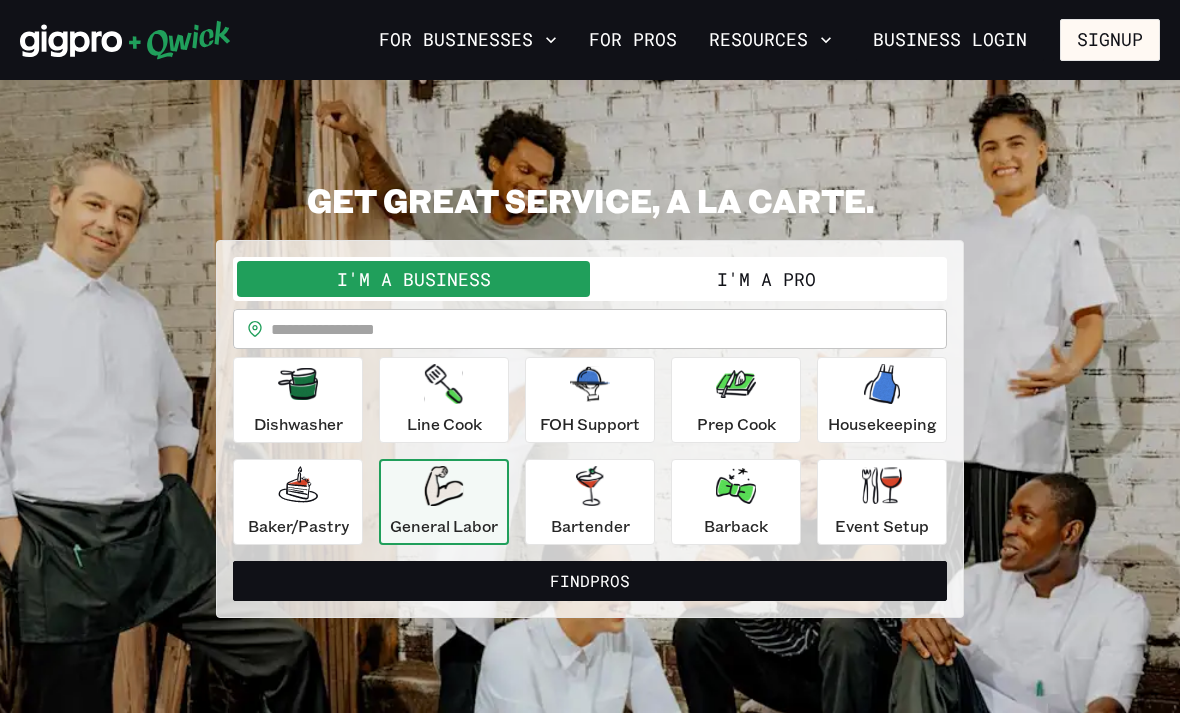 click on "I'm a Pro" at bounding box center (766, 279) 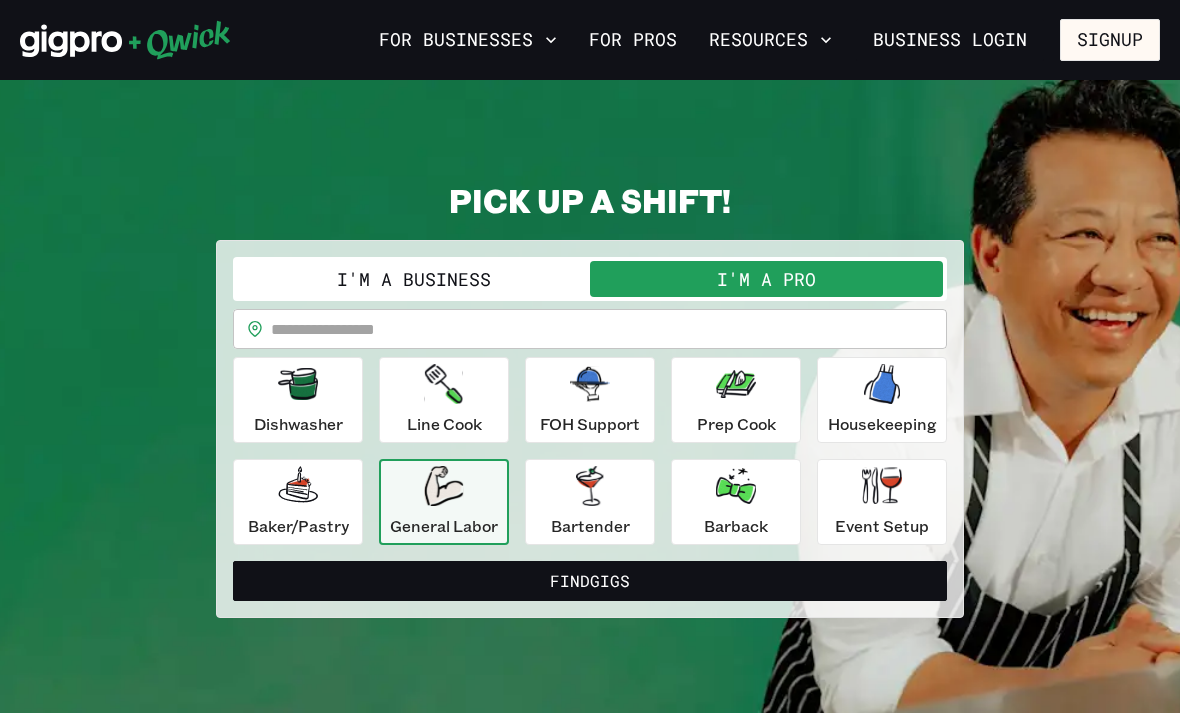 click on "General Labor" at bounding box center (444, 526) 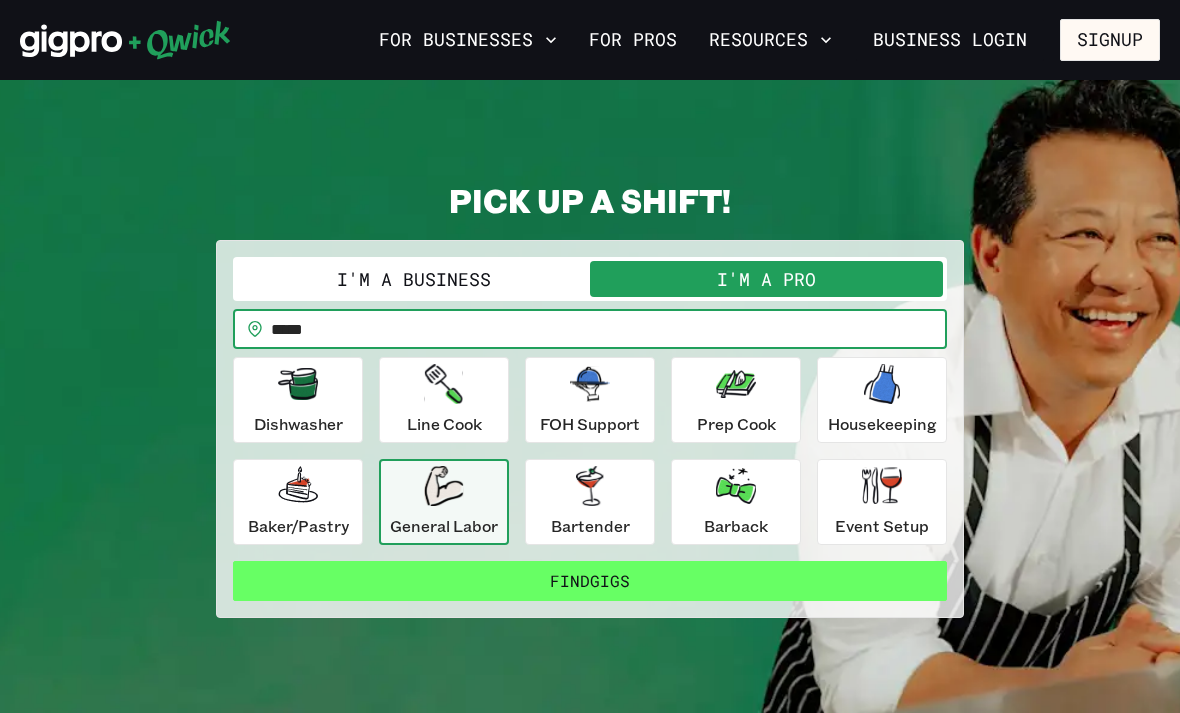 type on "*****" 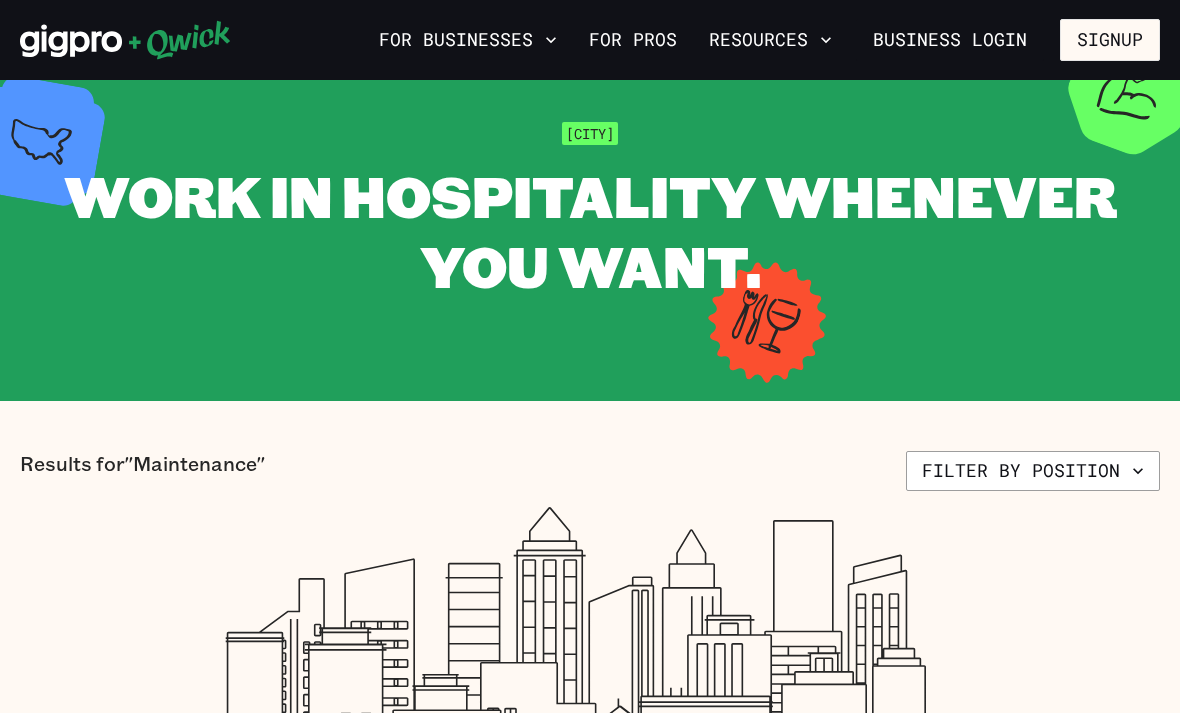 scroll, scrollTop: 0, scrollLeft: 0, axis: both 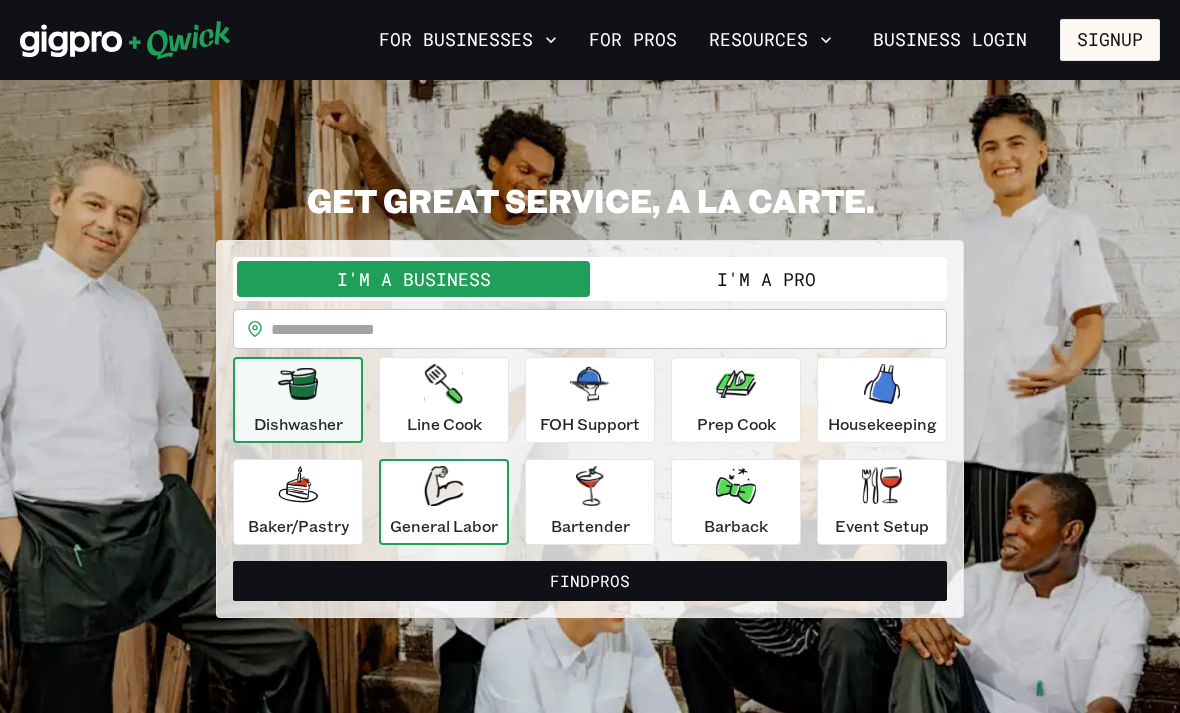 click on "General Labor" at bounding box center [444, 526] 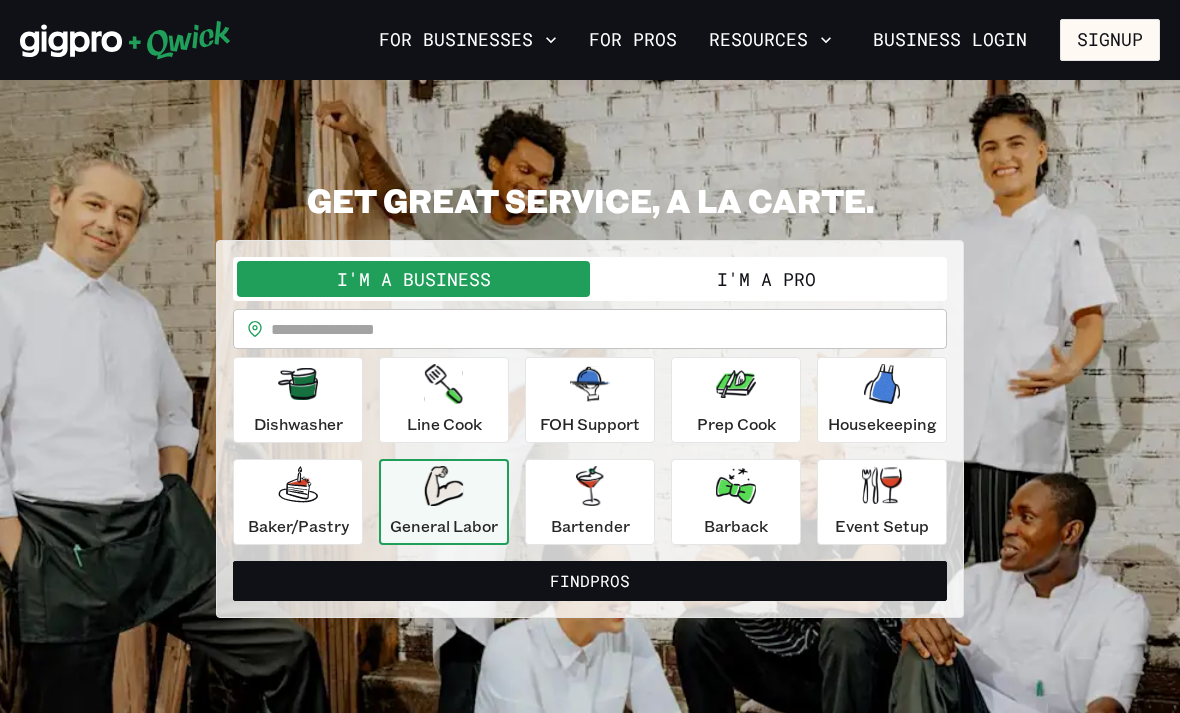 click at bounding box center [609, 329] 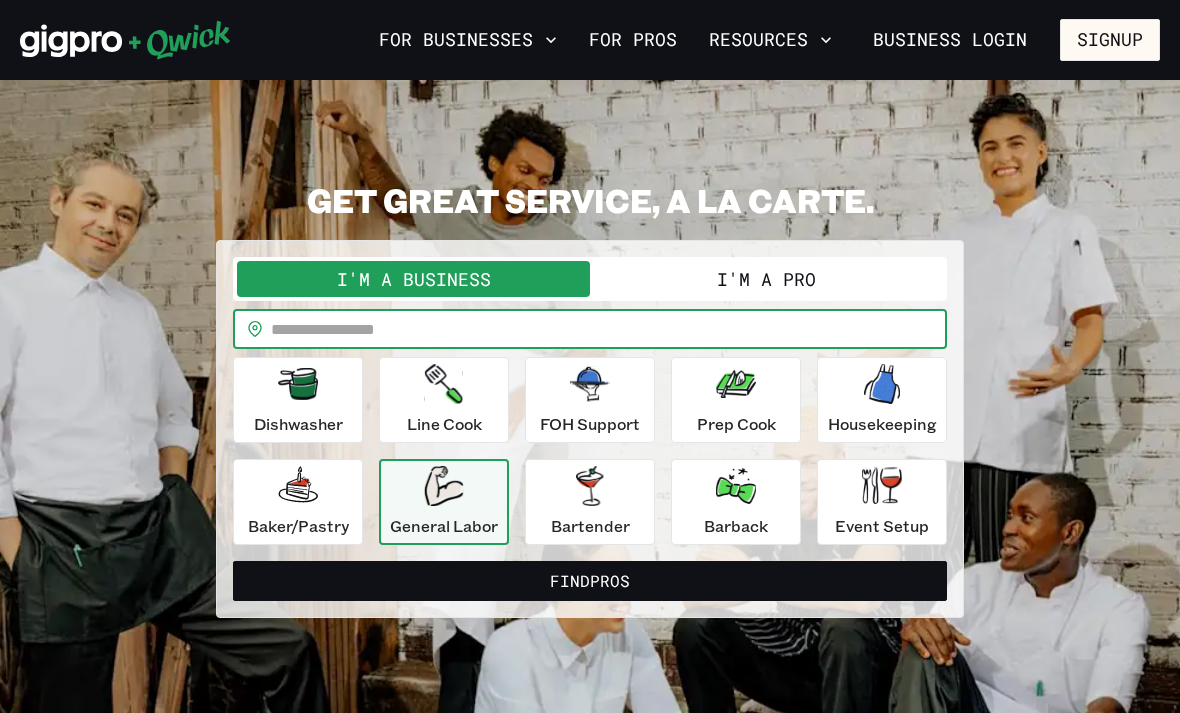 click on "I'm a Pro" at bounding box center [766, 279] 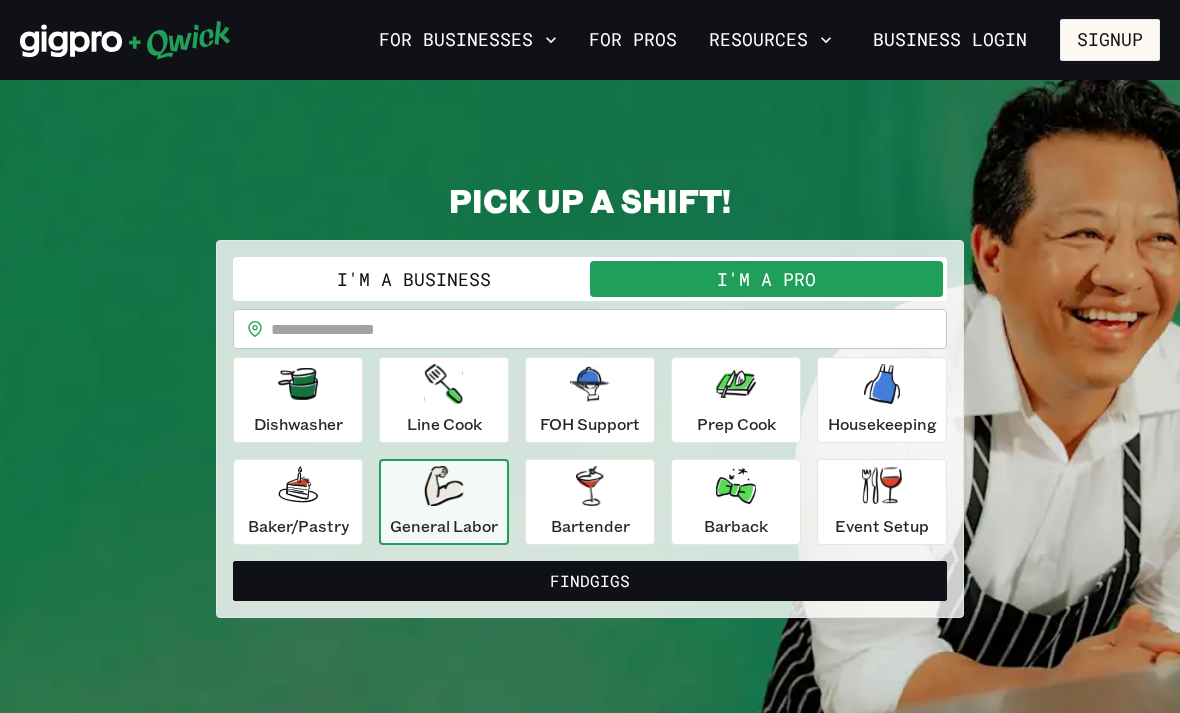 click at bounding box center (609, 329) 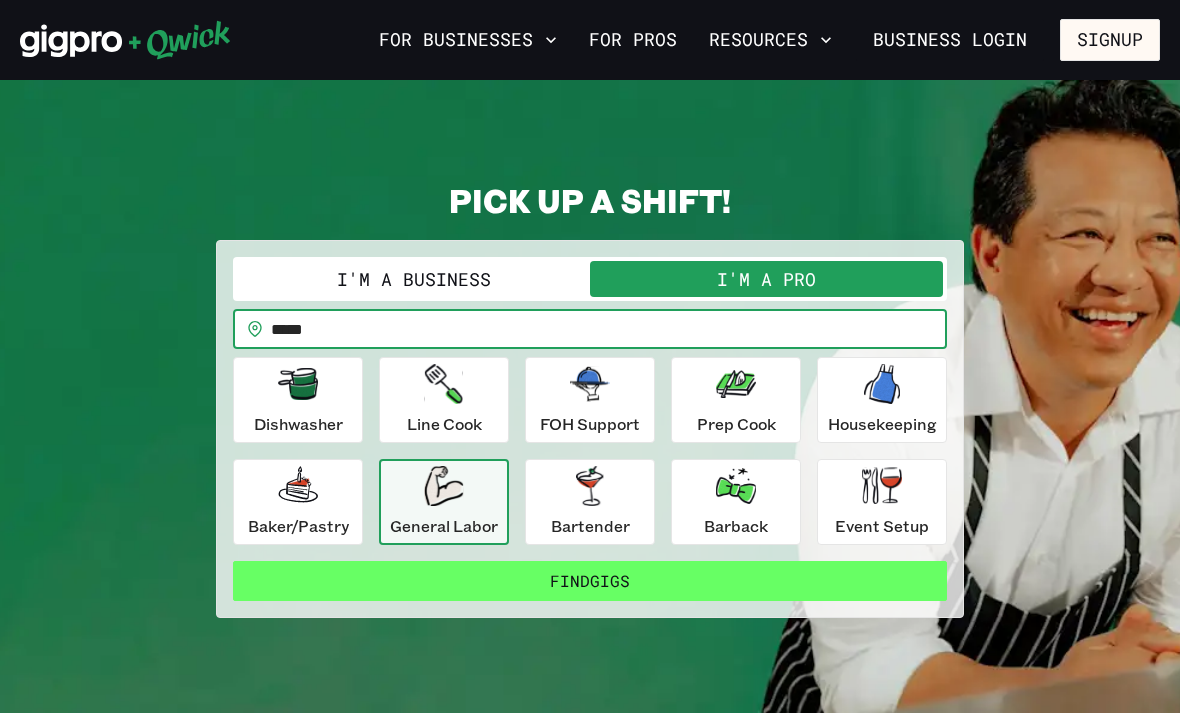 type on "*****" 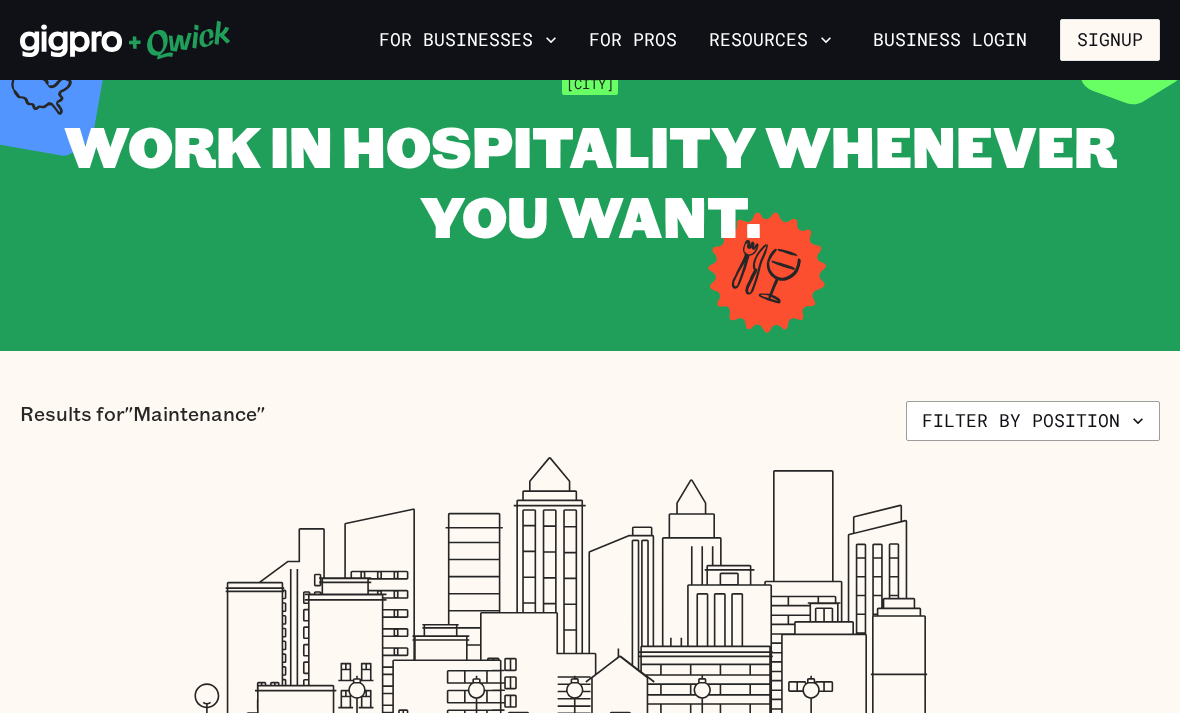 scroll, scrollTop: 0, scrollLeft: 0, axis: both 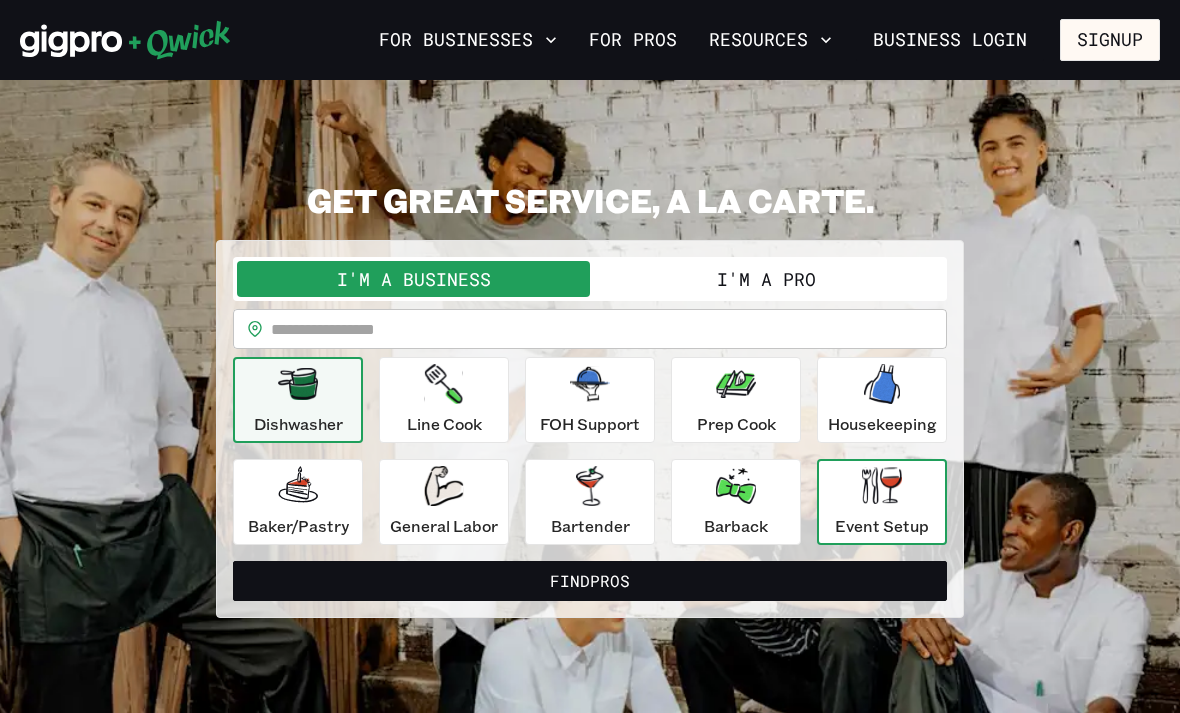 click on "Event Setup" at bounding box center [882, 526] 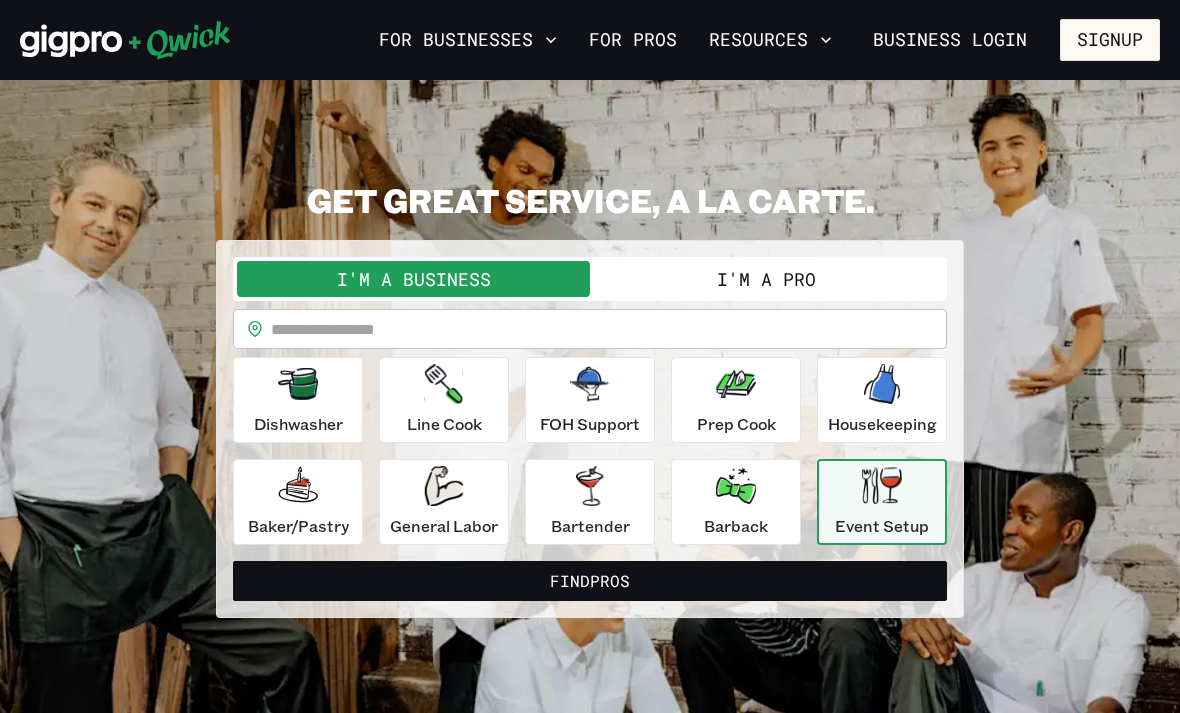 click on "I'm a Pro" at bounding box center (766, 279) 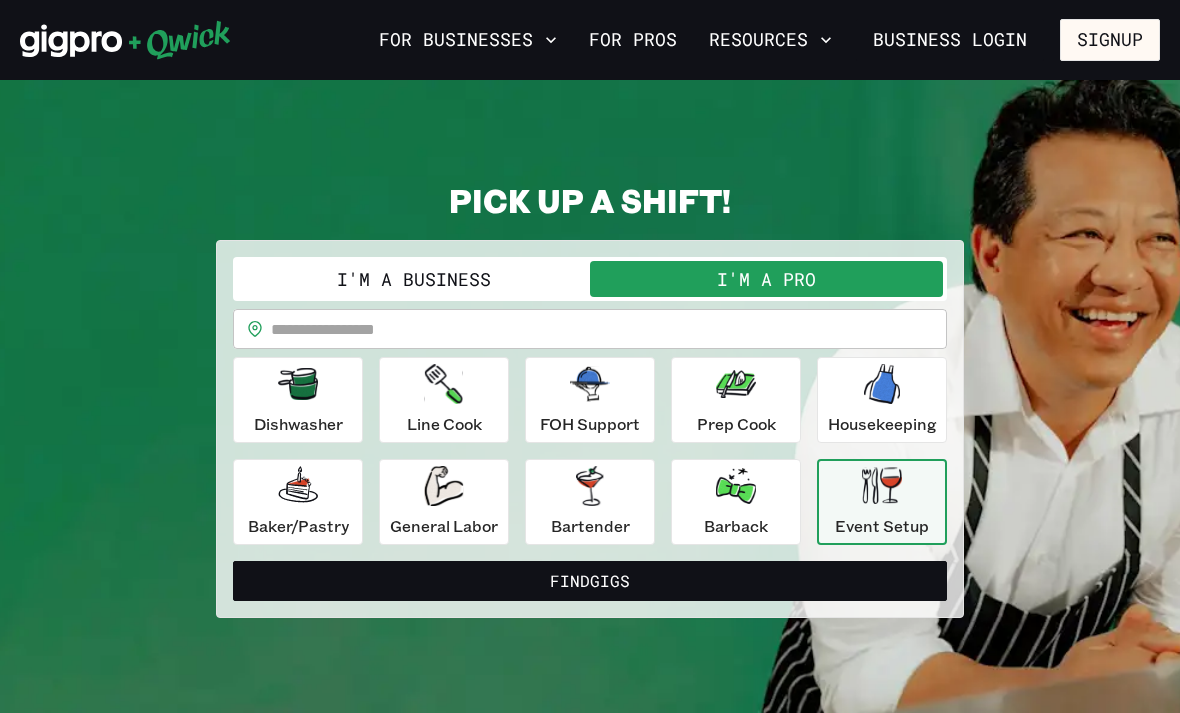 click at bounding box center [609, 329] 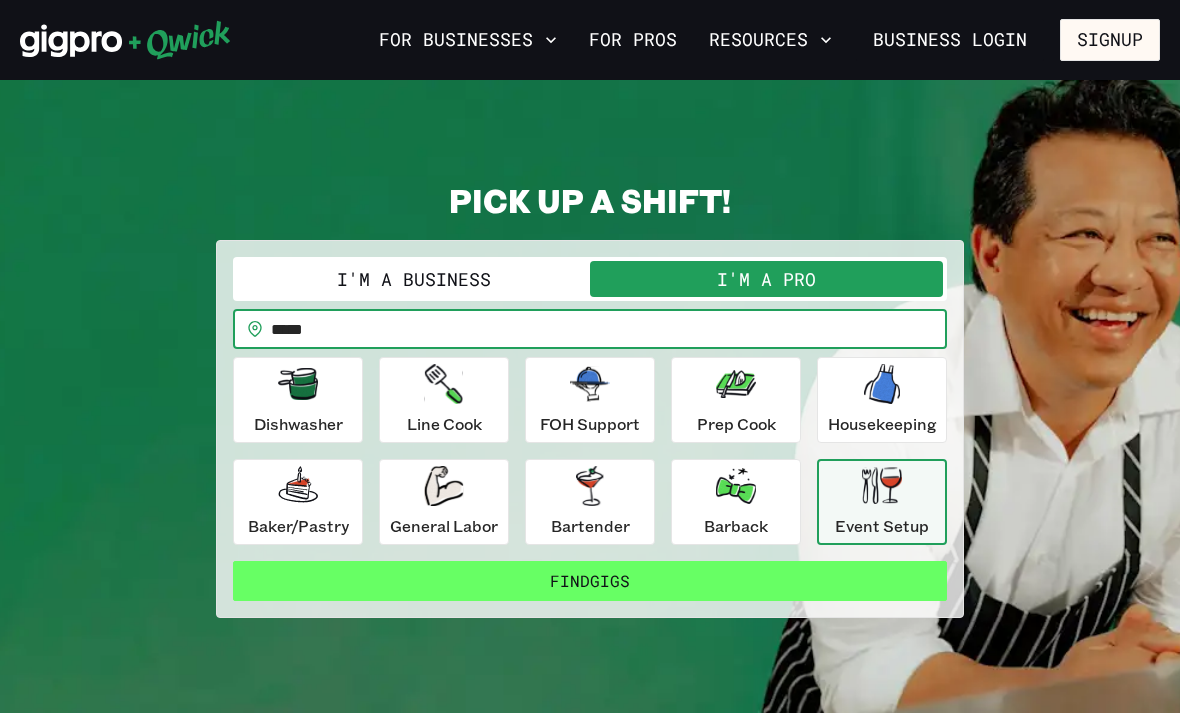 type on "*****" 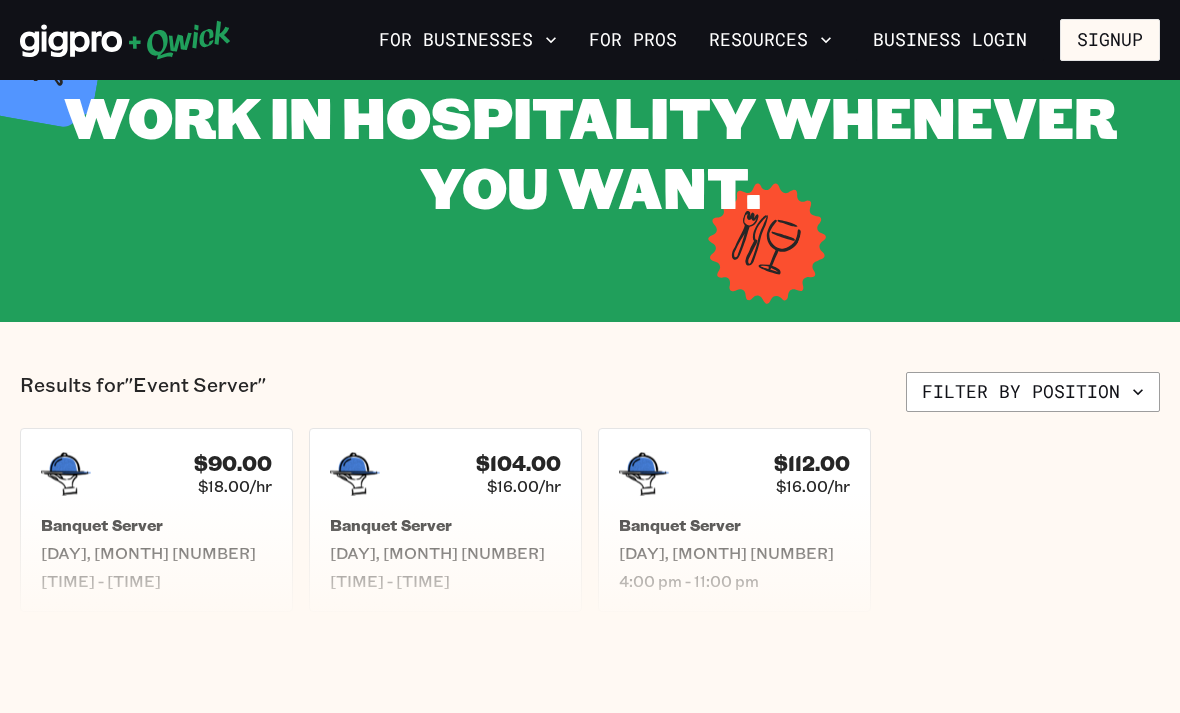 scroll, scrollTop: 0, scrollLeft: 0, axis: both 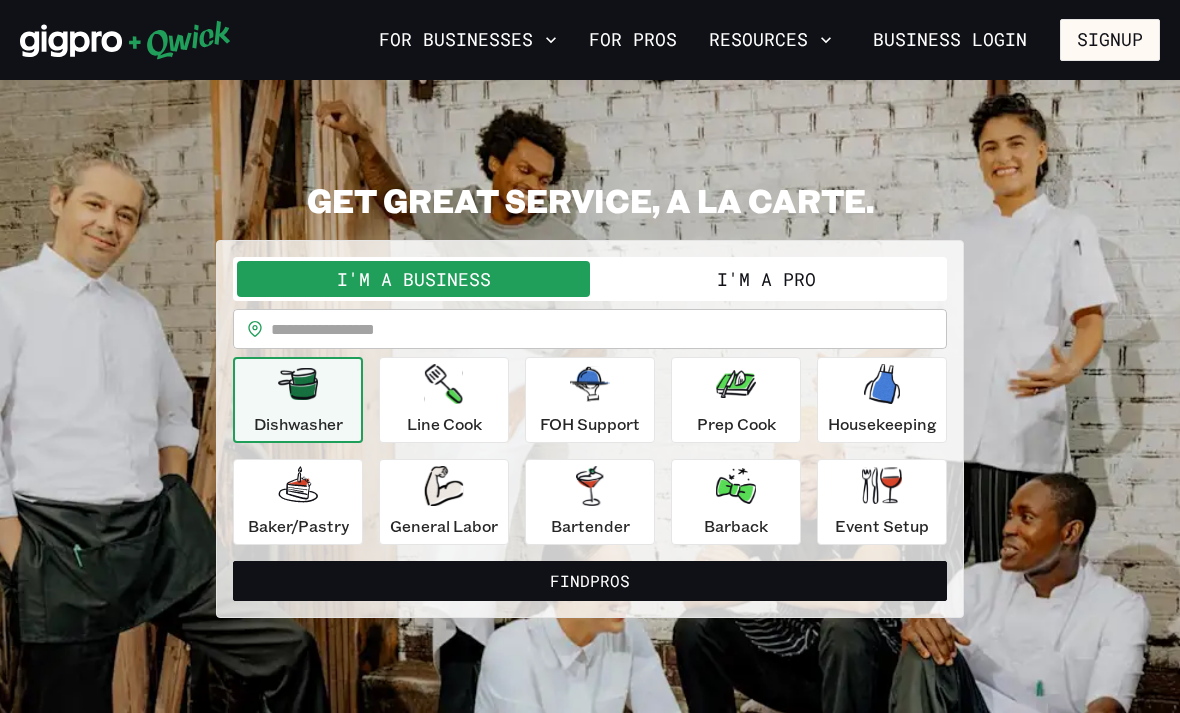 click on "I'm a Pro" at bounding box center (766, 279) 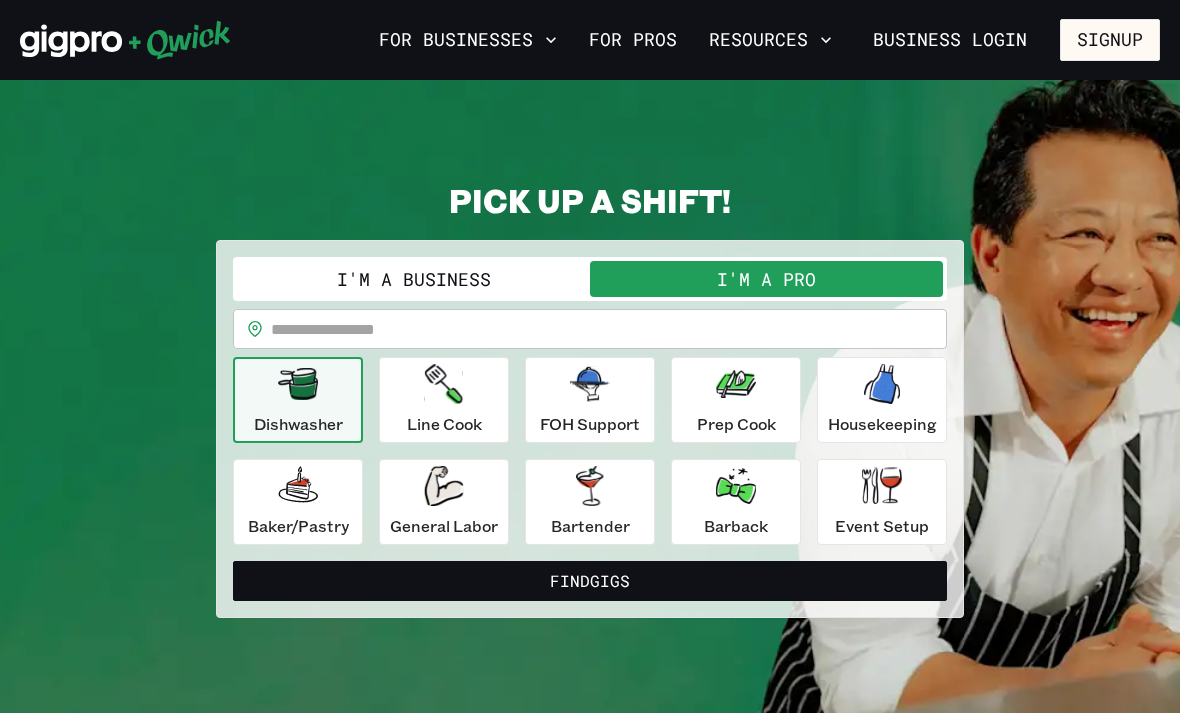 click 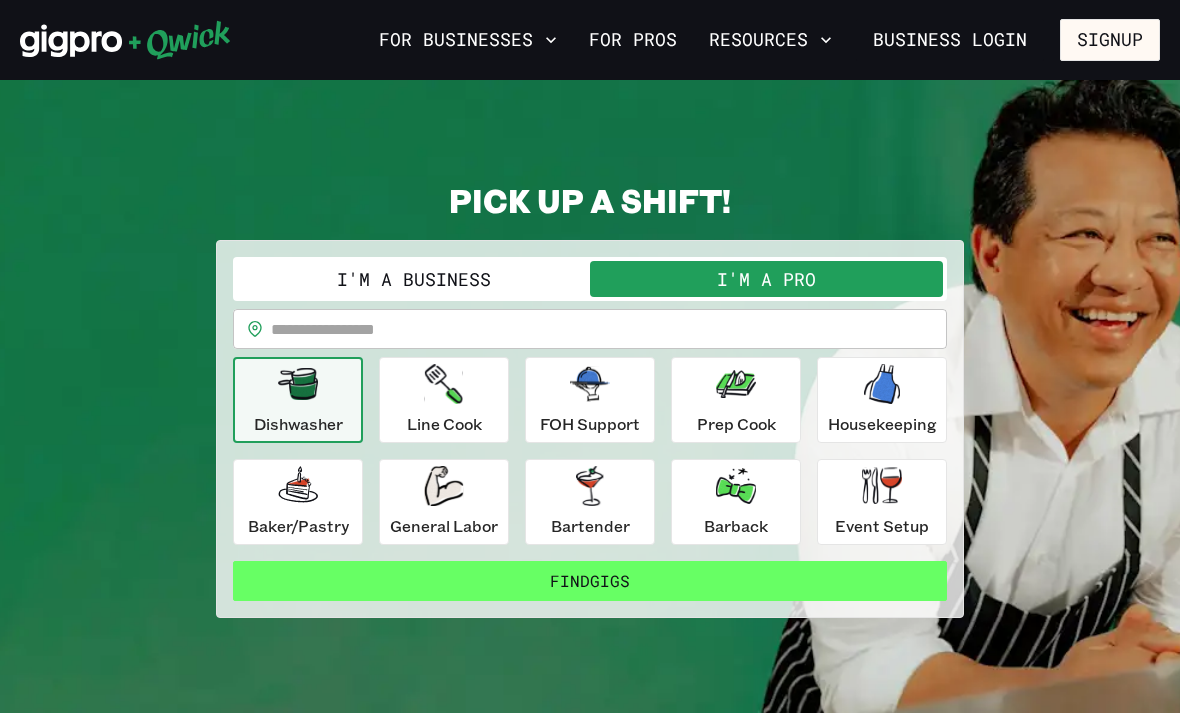 click on "Find  Gigs" at bounding box center (590, 581) 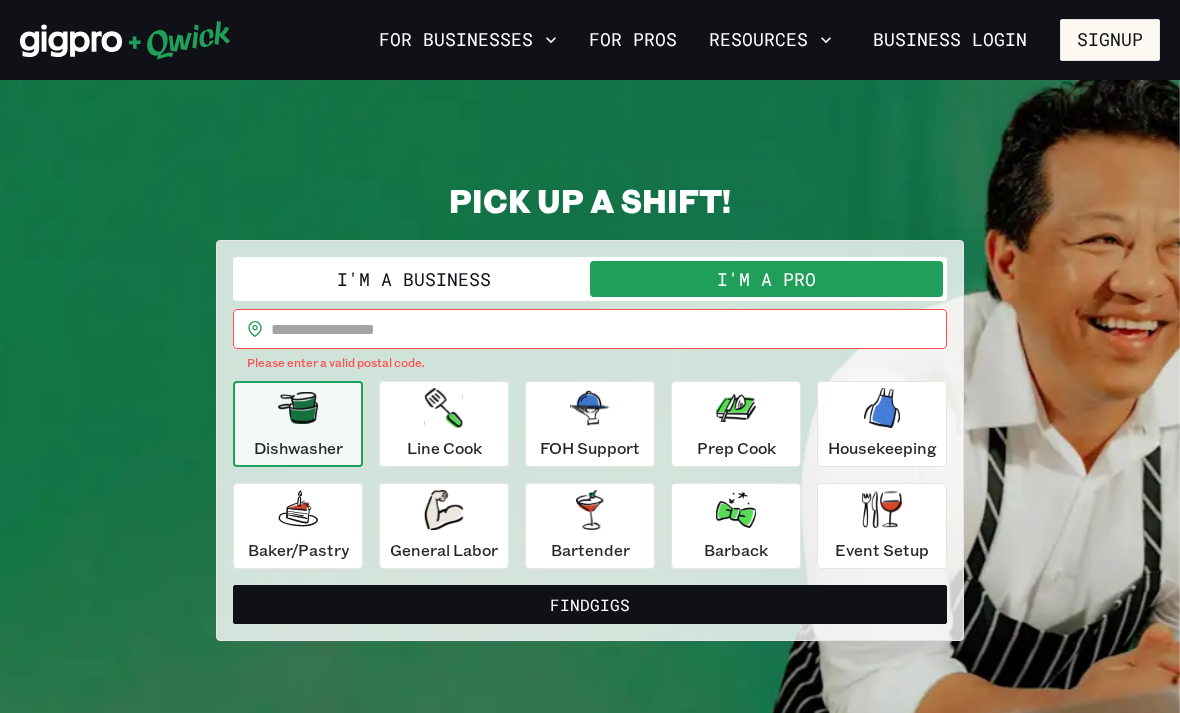 click at bounding box center (609, 329) 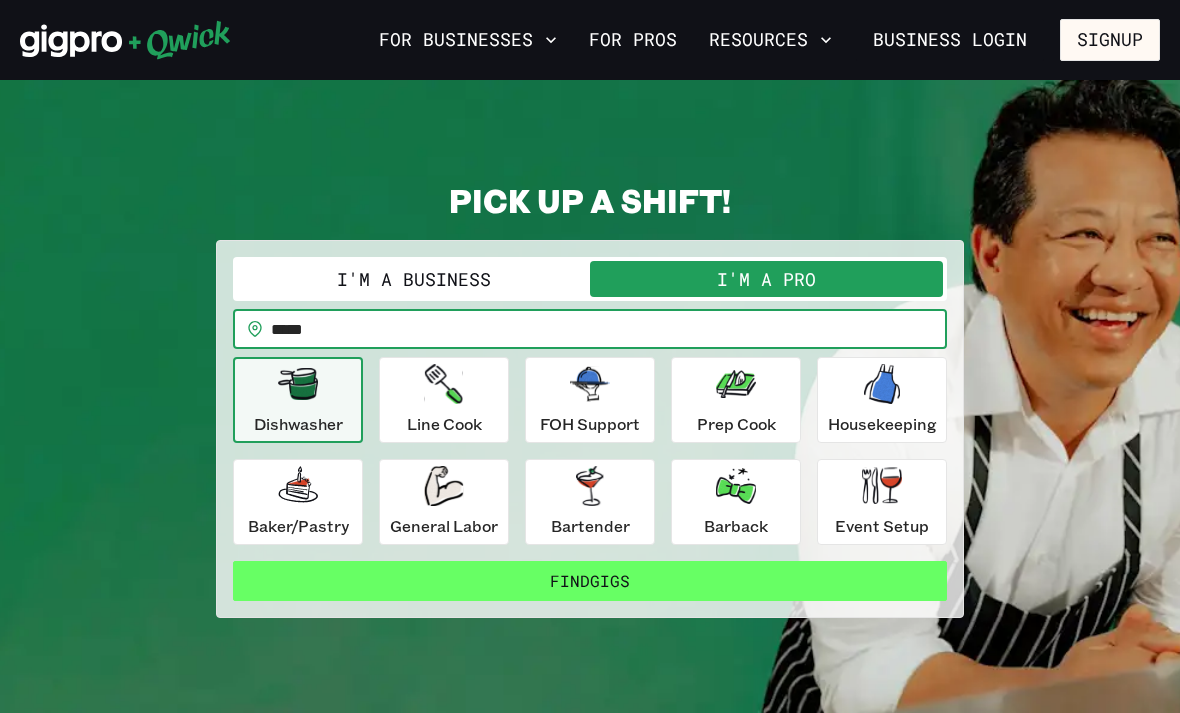 type on "*****" 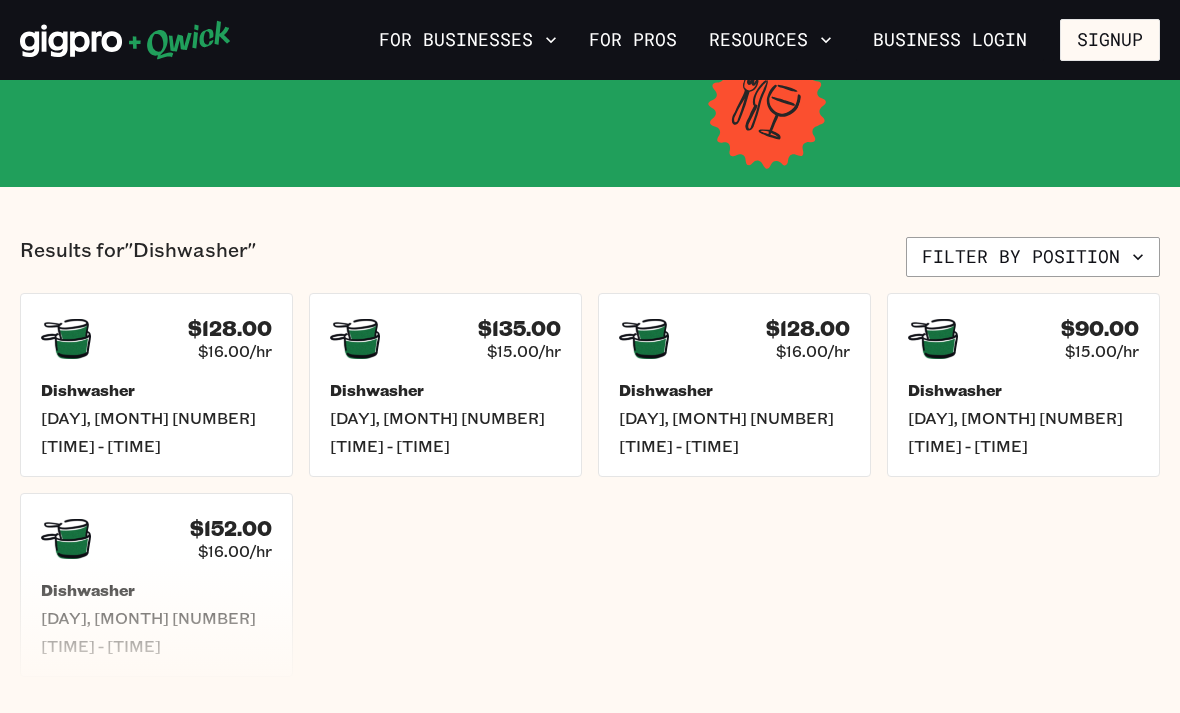 scroll, scrollTop: 314, scrollLeft: 0, axis: vertical 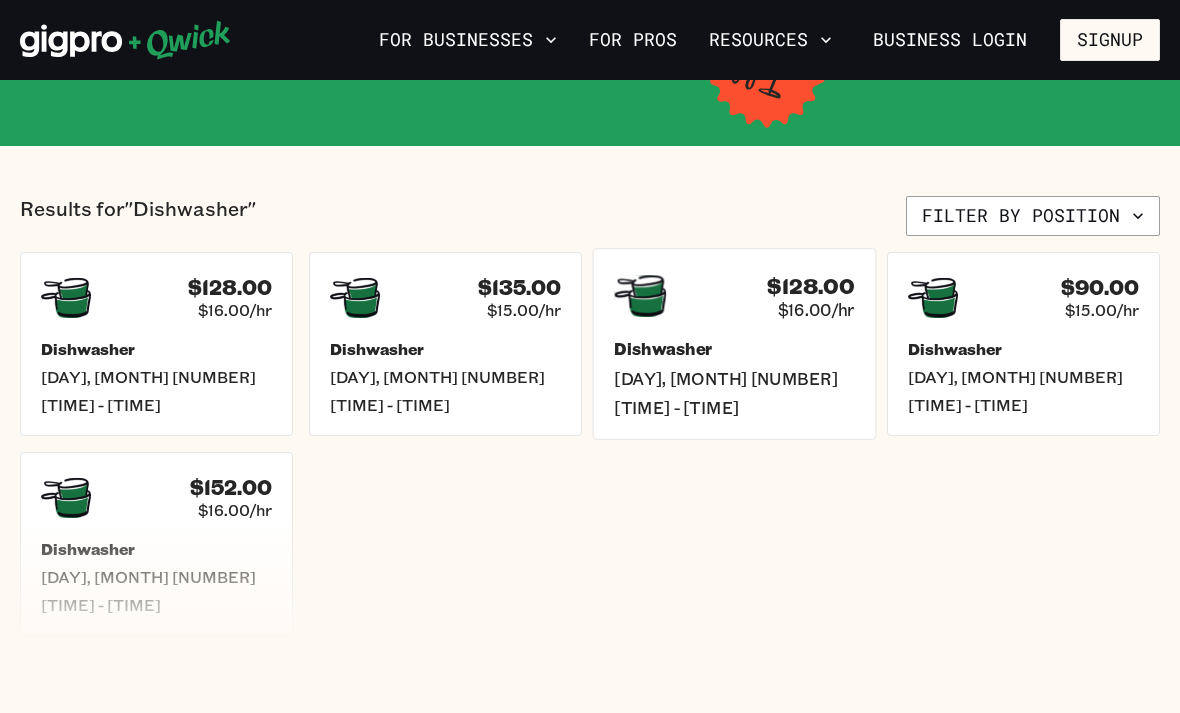 click on "[TIME] - [TIME]" at bounding box center (734, 407) 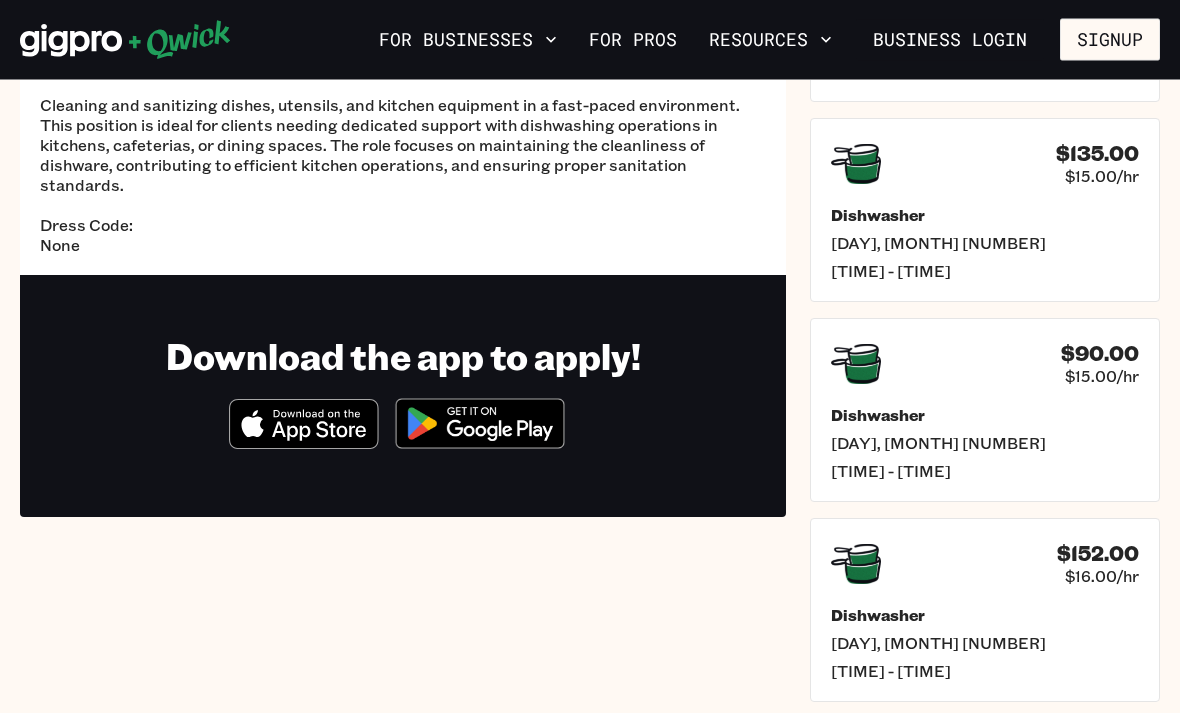 scroll, scrollTop: 0, scrollLeft: 0, axis: both 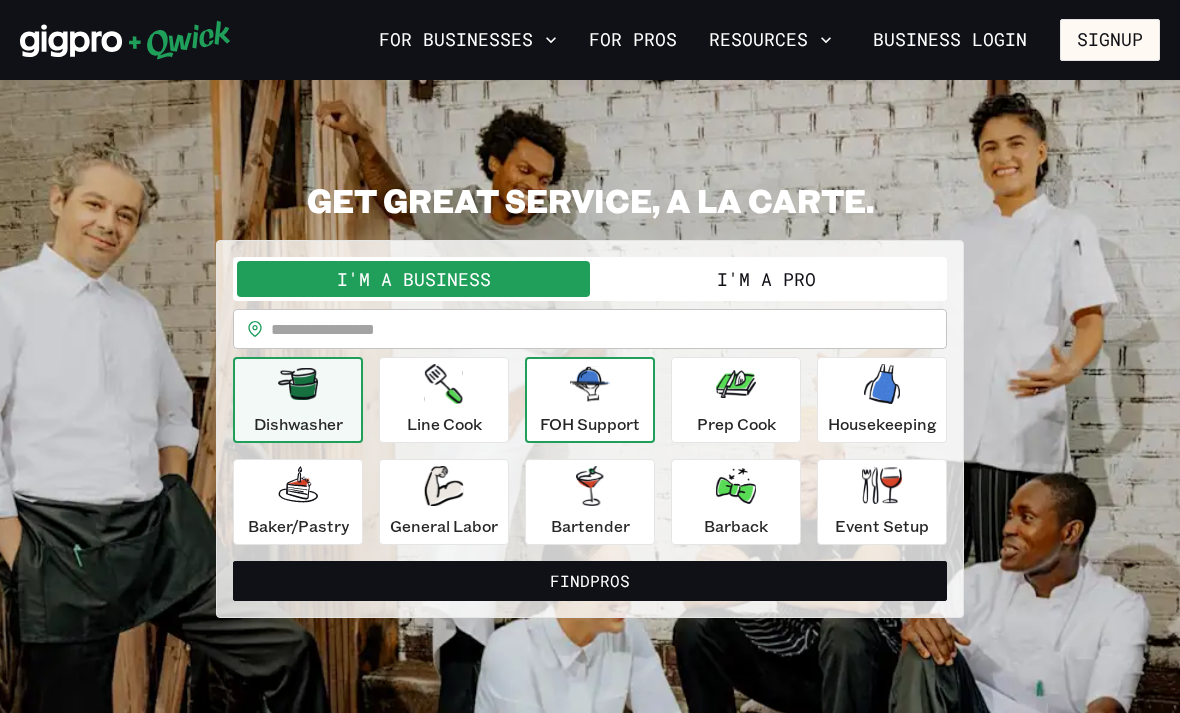 click on "FOH Support" at bounding box center [590, 424] 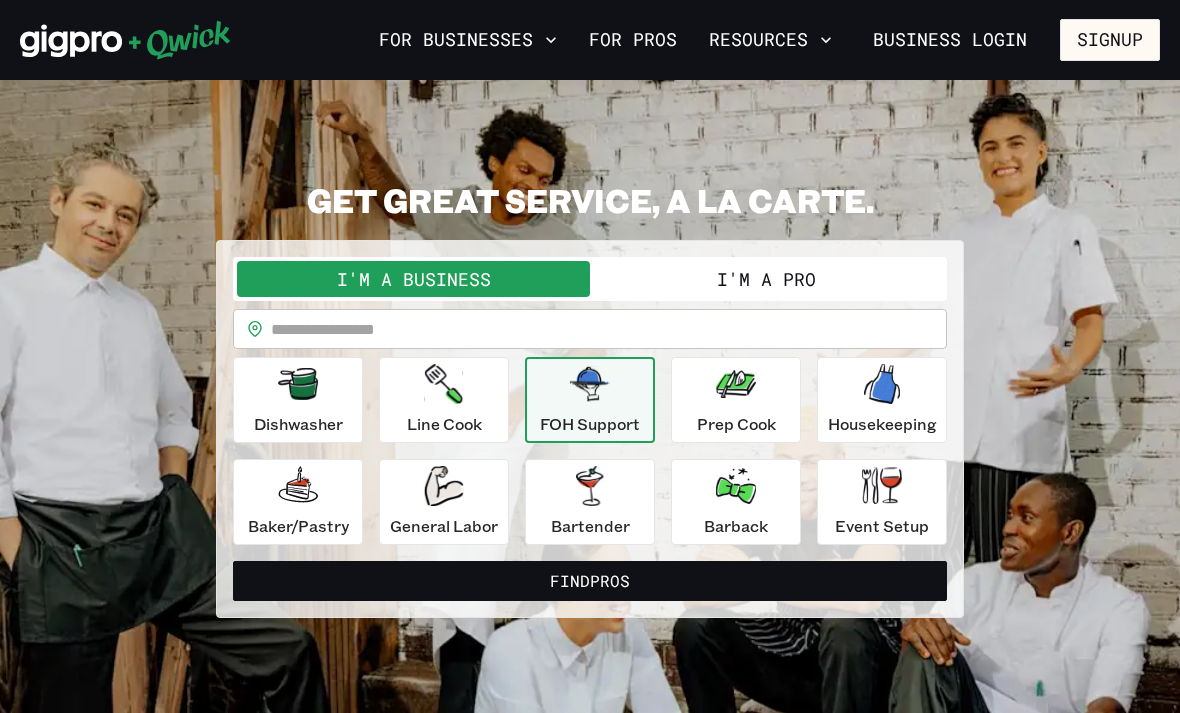 click on "I'm a Pro" at bounding box center (766, 279) 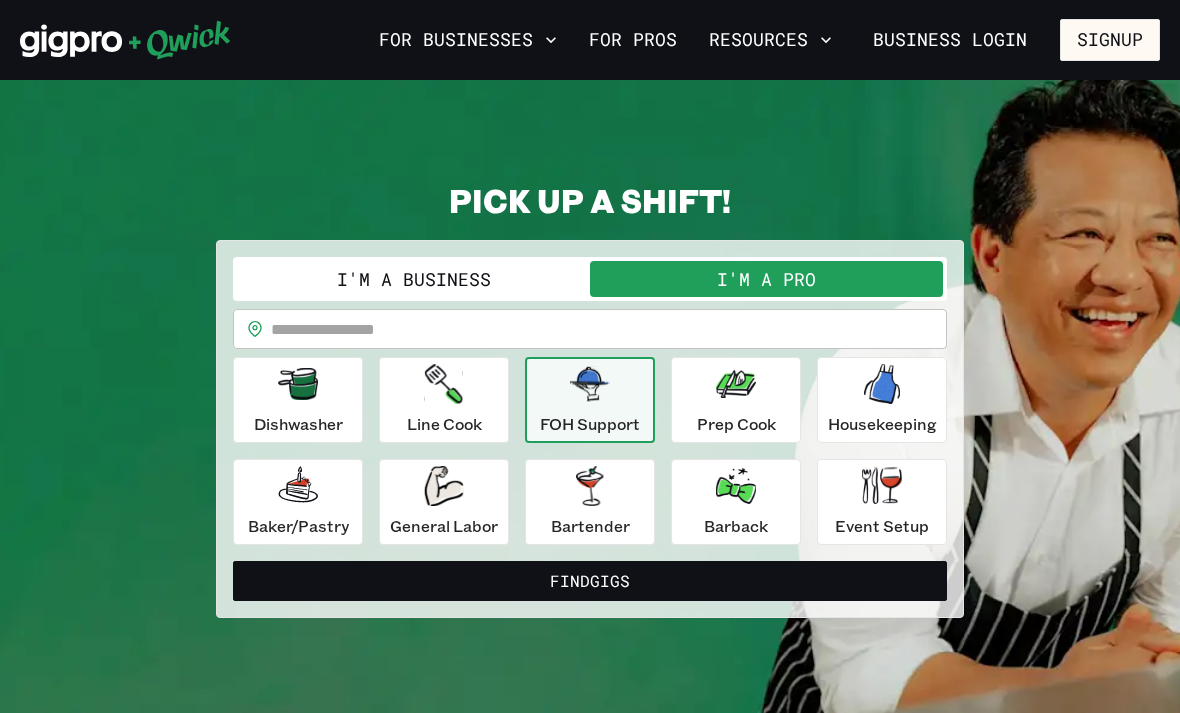 click at bounding box center (609, 329) 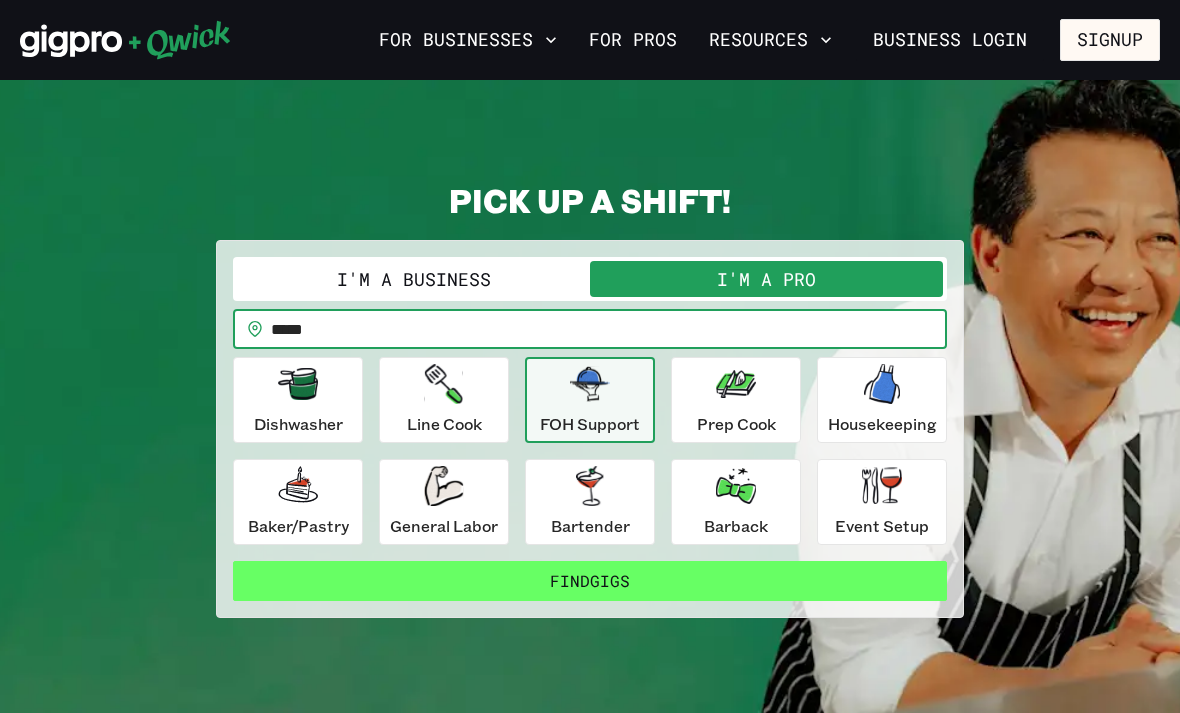 type on "*****" 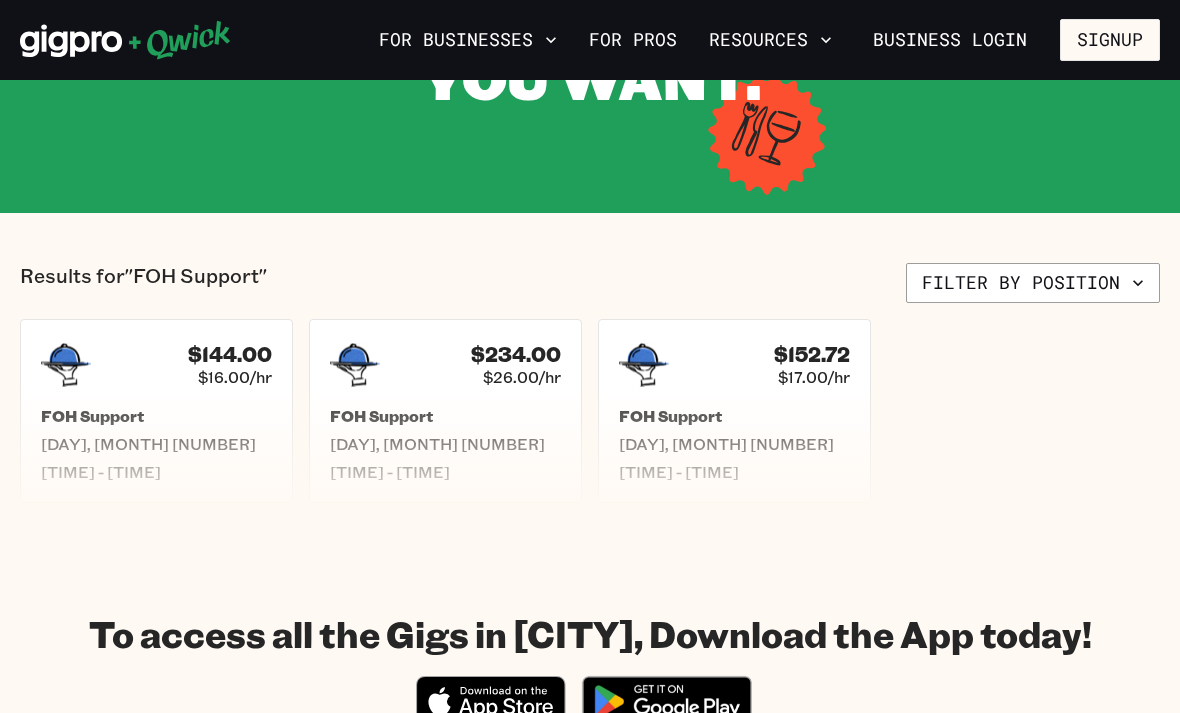 scroll, scrollTop: 336, scrollLeft: 0, axis: vertical 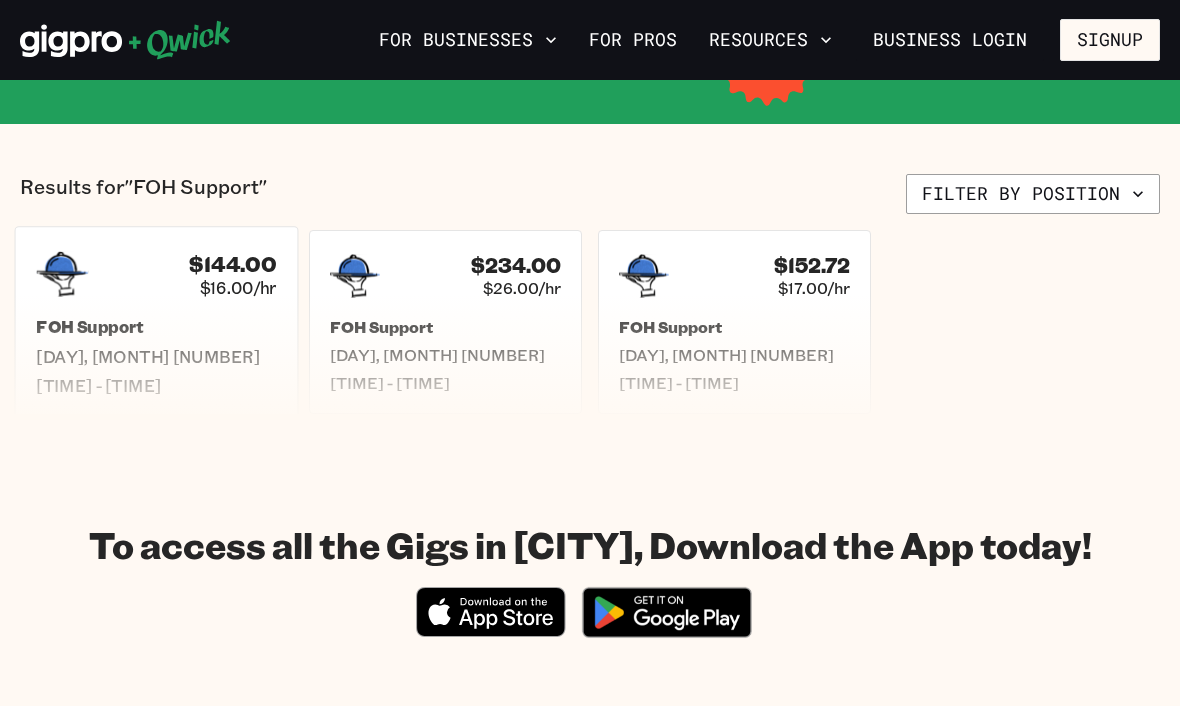 click on "FOH Support [DAY], [MONTH] [NUMBER] [TIME] - [TIME]" at bounding box center [156, 356] 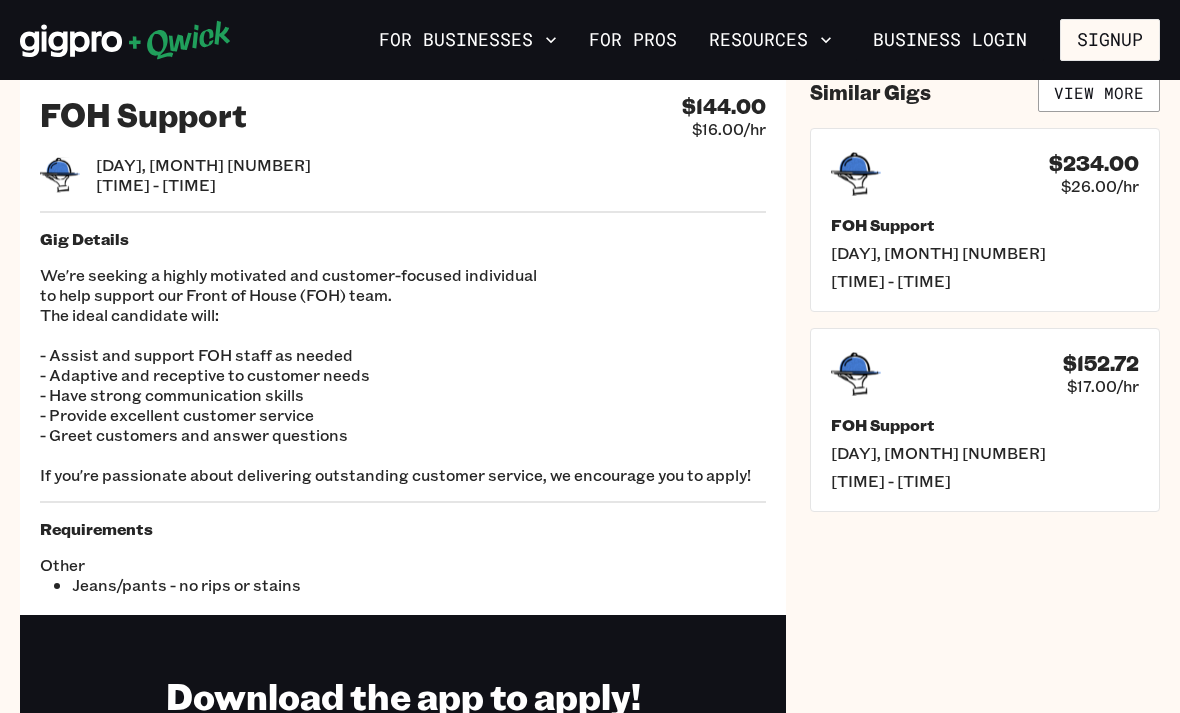 scroll, scrollTop: 0, scrollLeft: 0, axis: both 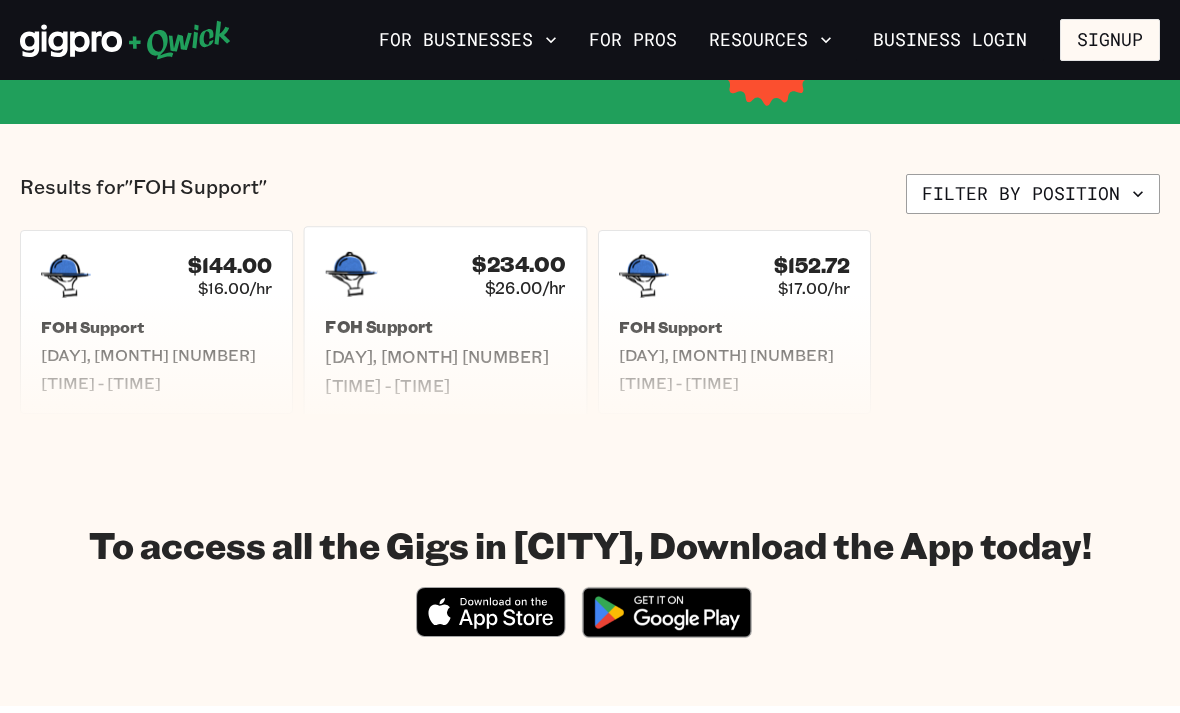 click on "[DAY], [MONTH] [NUMBER]" at bounding box center (445, 356) 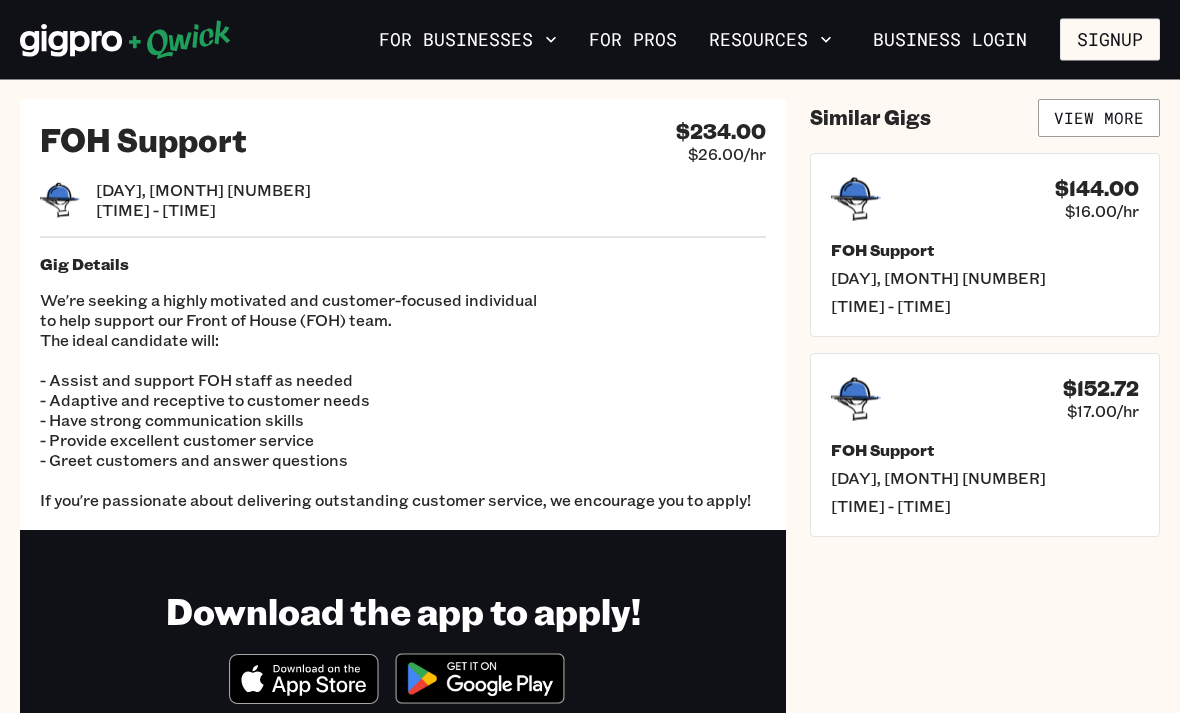 scroll, scrollTop: 0, scrollLeft: 0, axis: both 